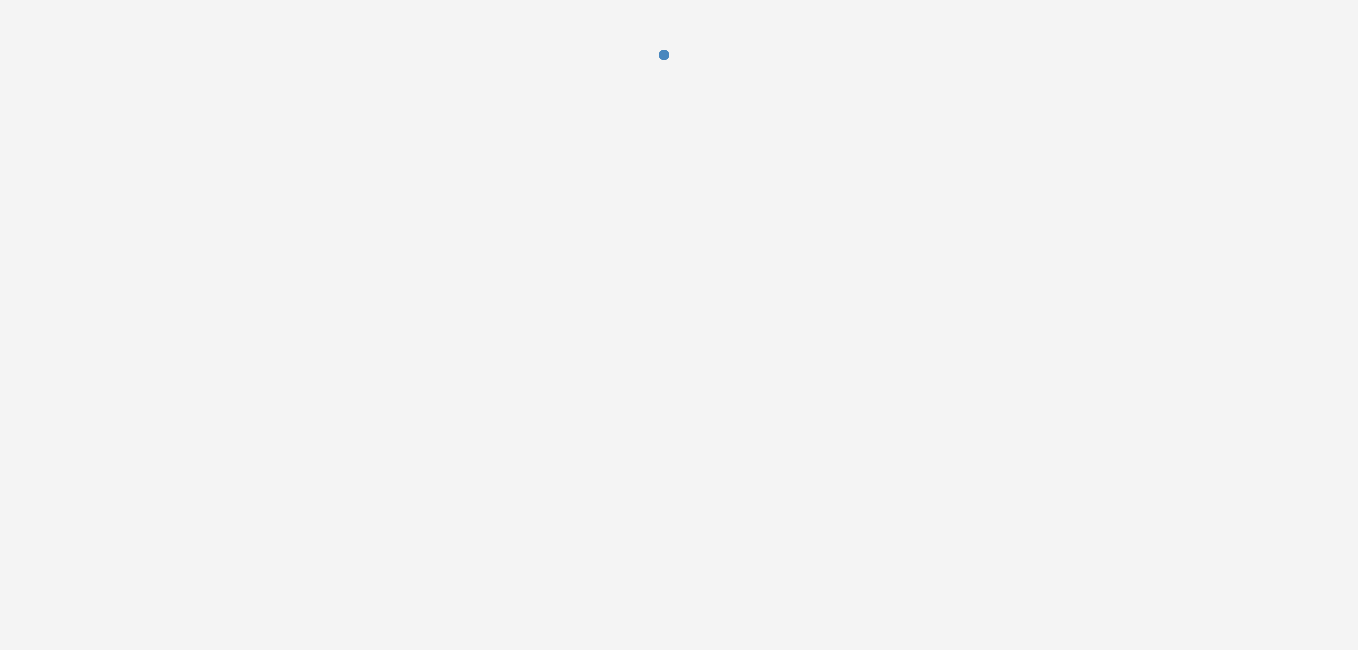 scroll, scrollTop: 0, scrollLeft: 0, axis: both 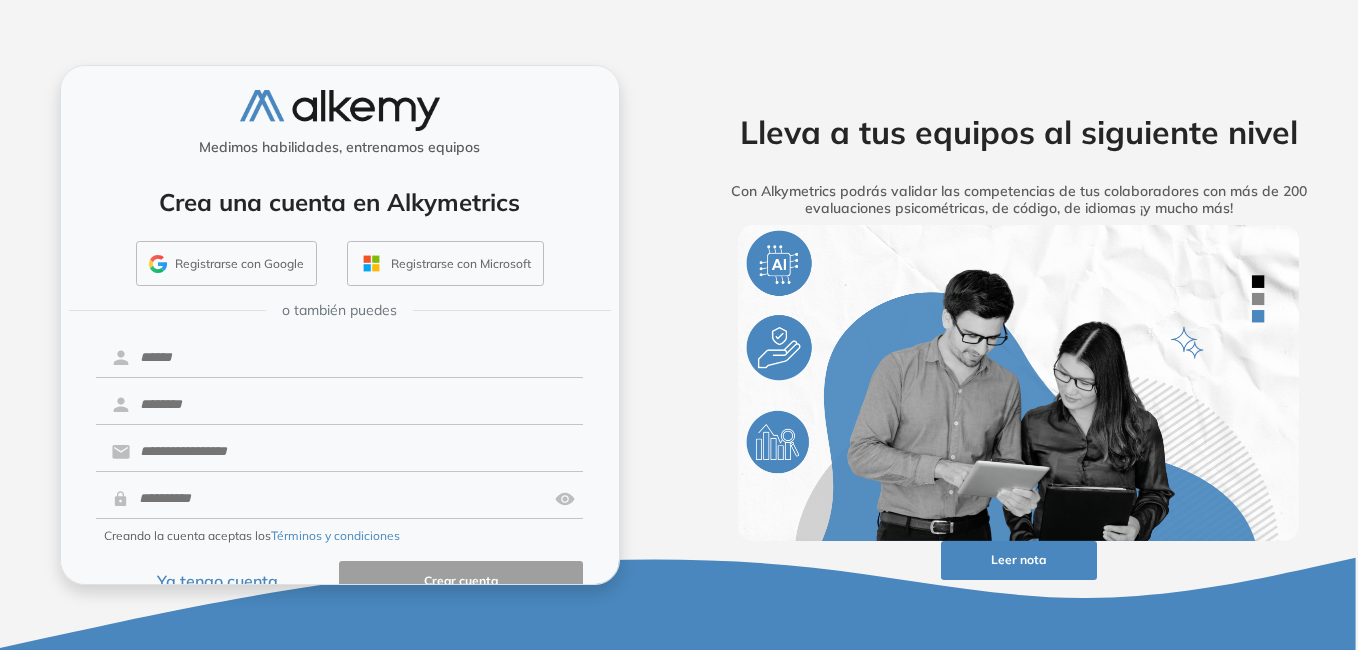 click on "Ya tengo cuenta" at bounding box center [218, 580] 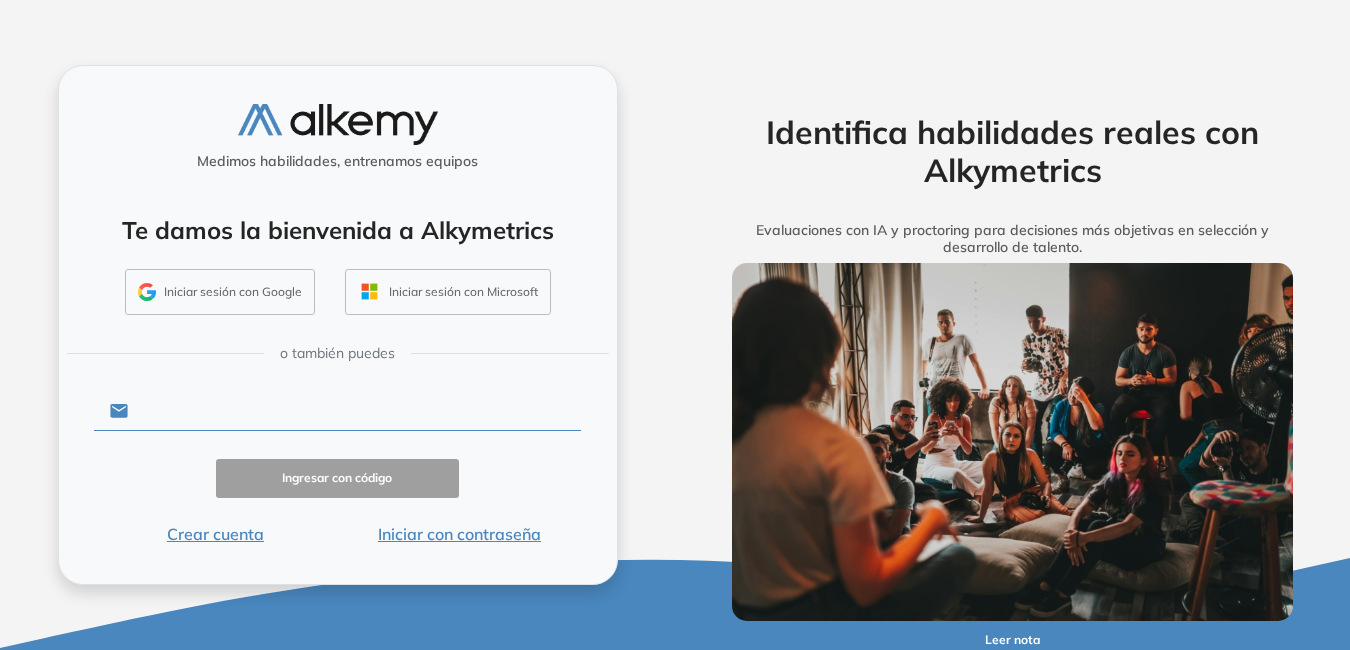 paste on "**********" 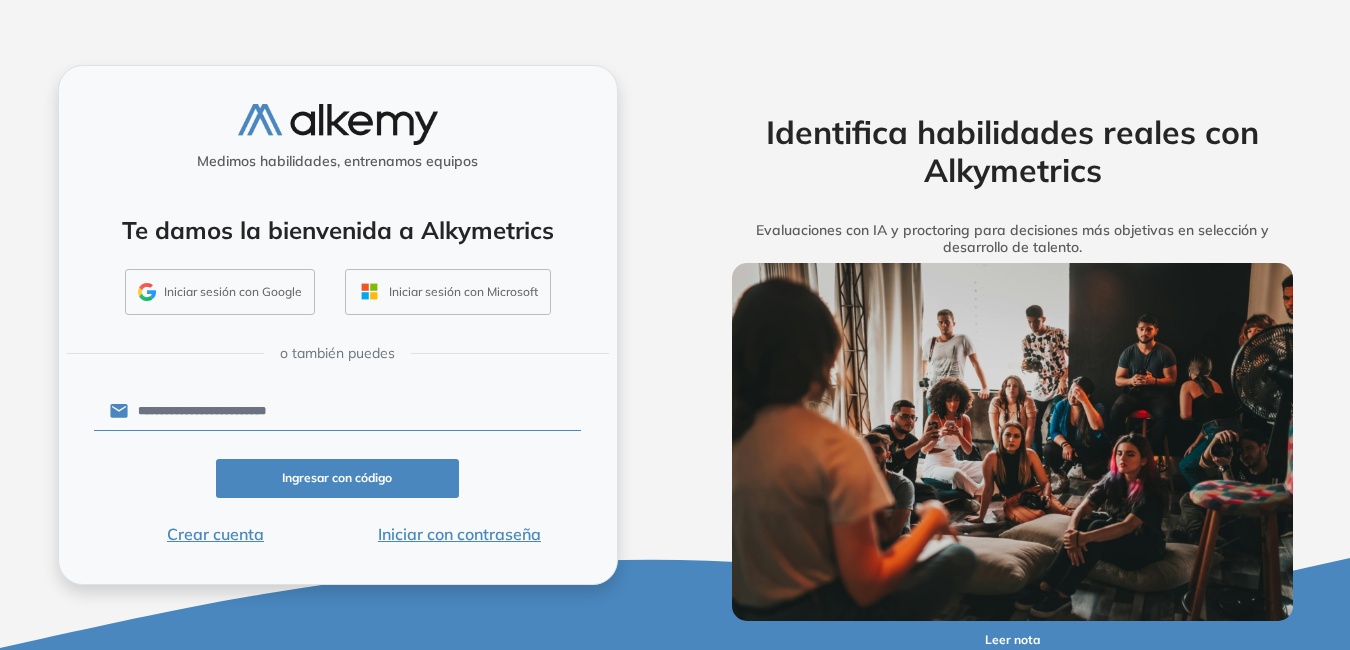 type on "**********" 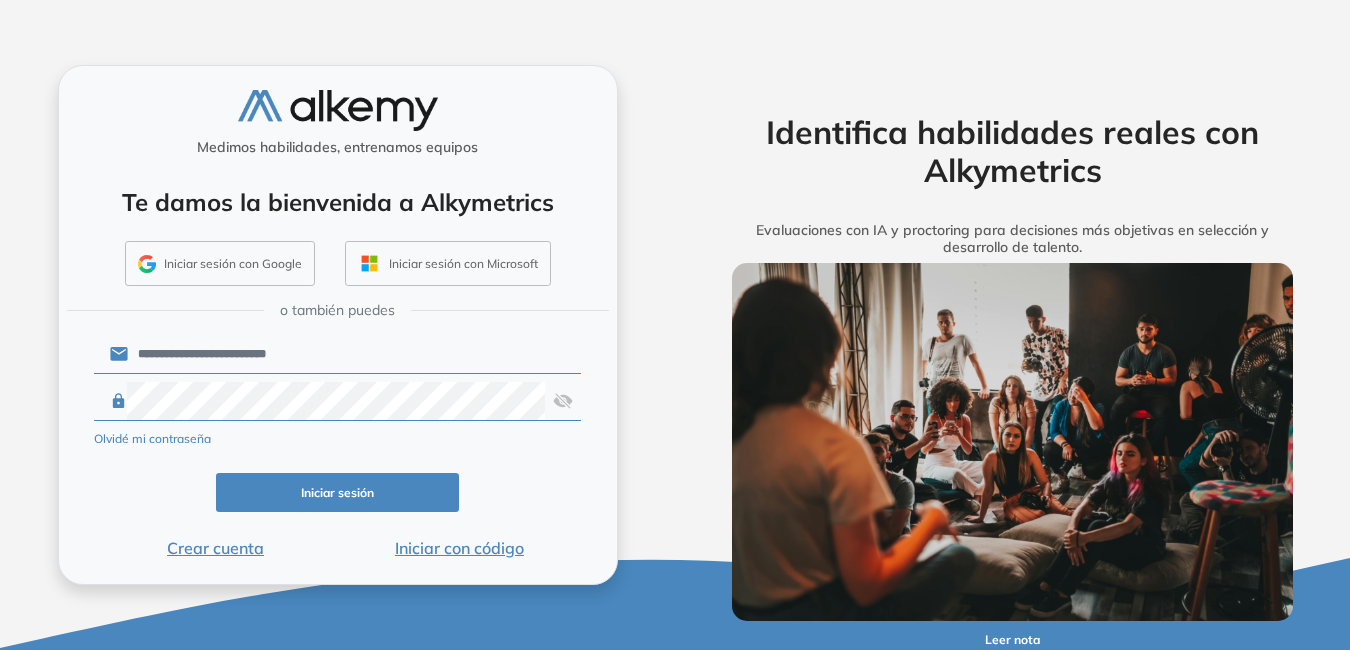click on "Iniciar sesión" at bounding box center [338, 492] 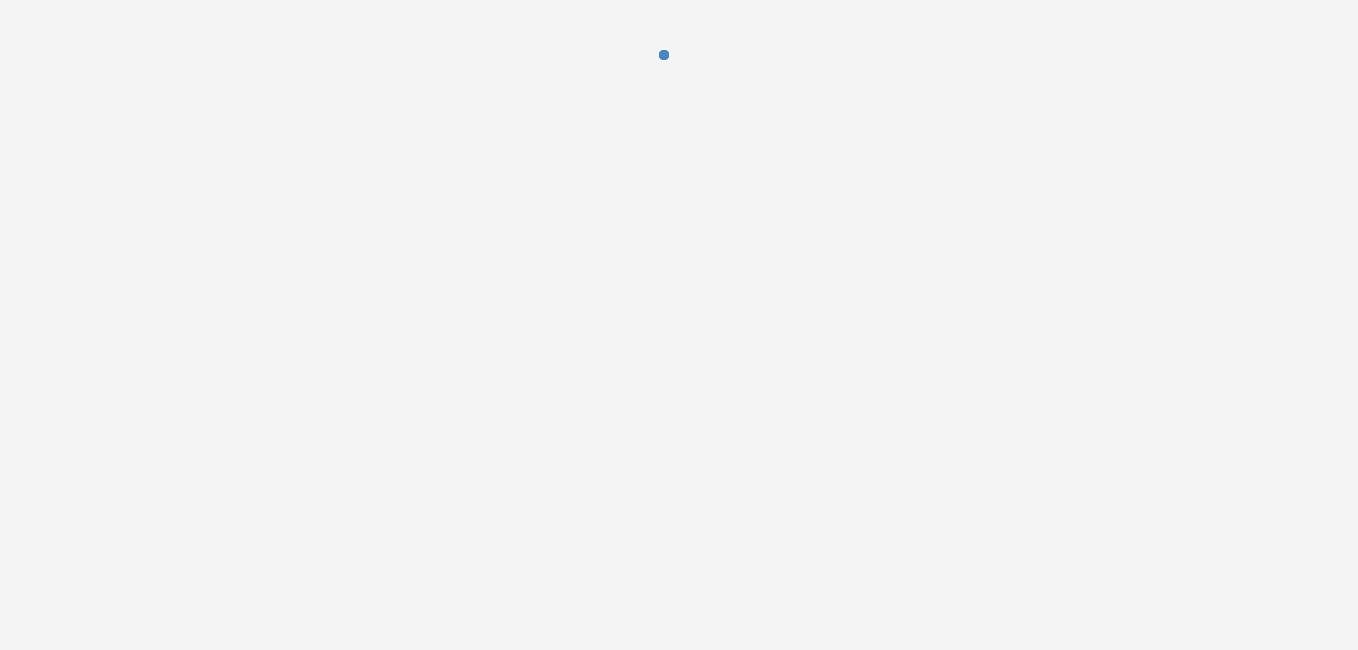 scroll, scrollTop: 0, scrollLeft: 0, axis: both 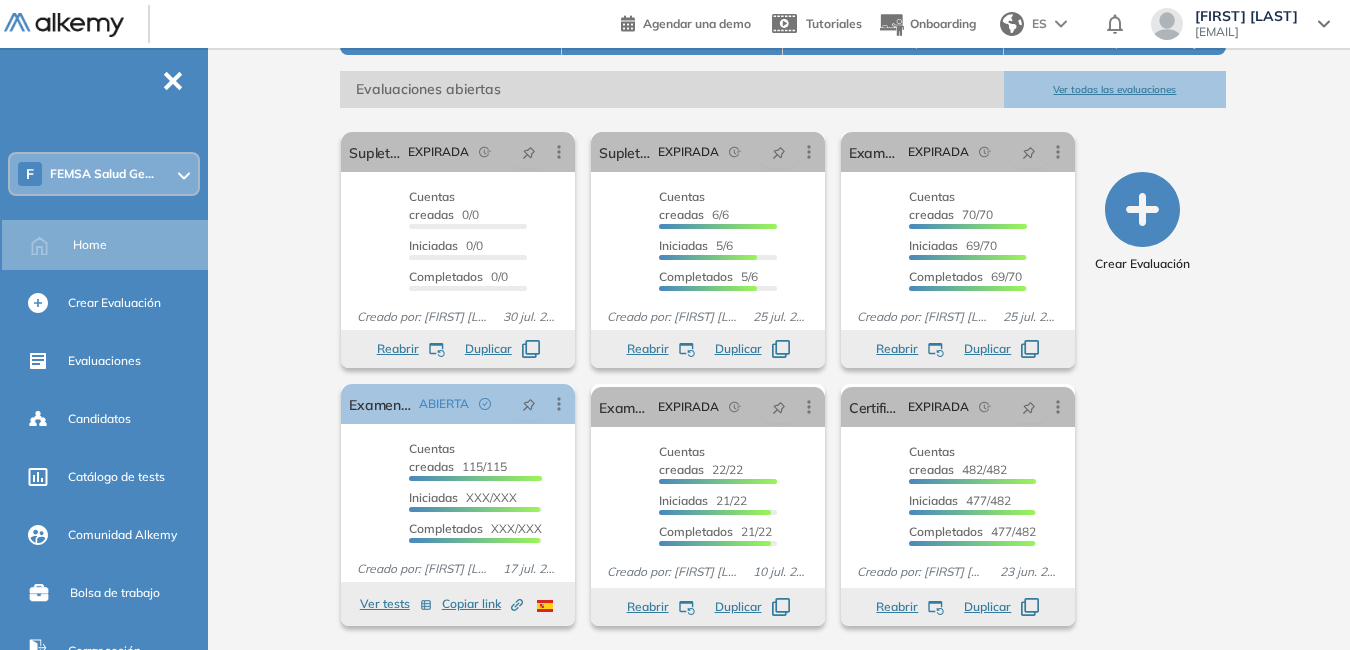 click on "Ver todas las evaluaciones" at bounding box center (1114, 89) 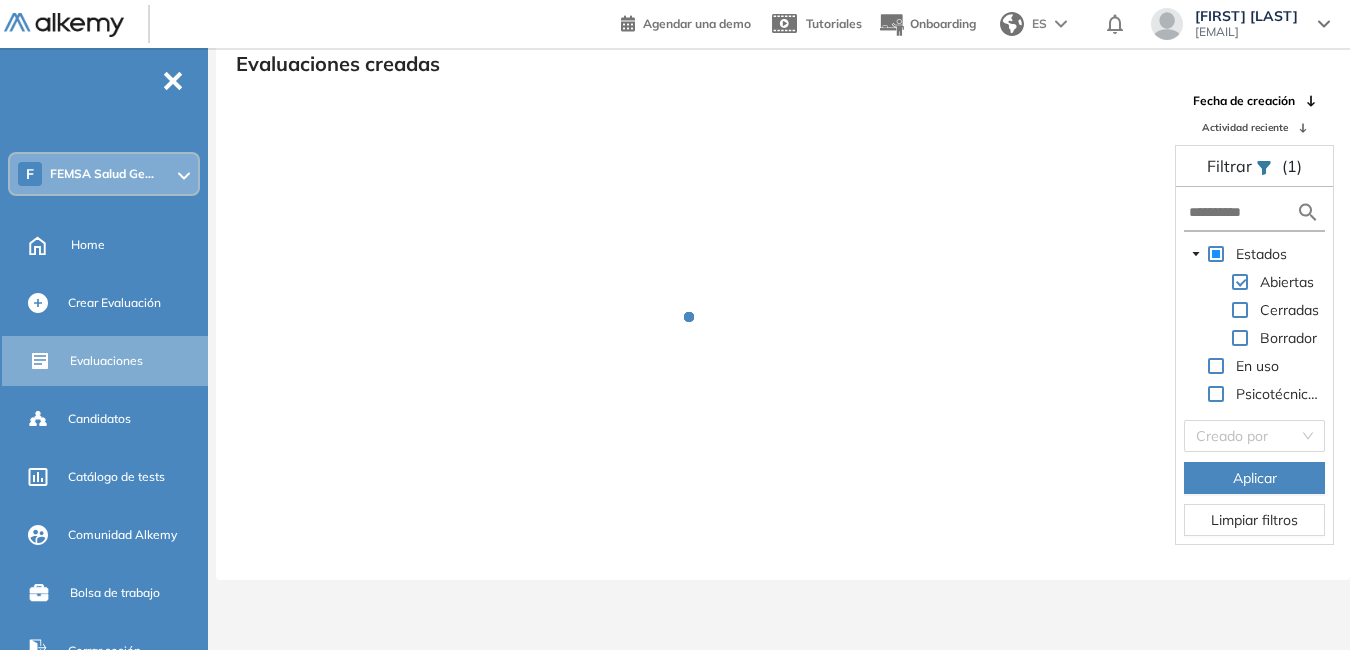 scroll, scrollTop: 48, scrollLeft: 0, axis: vertical 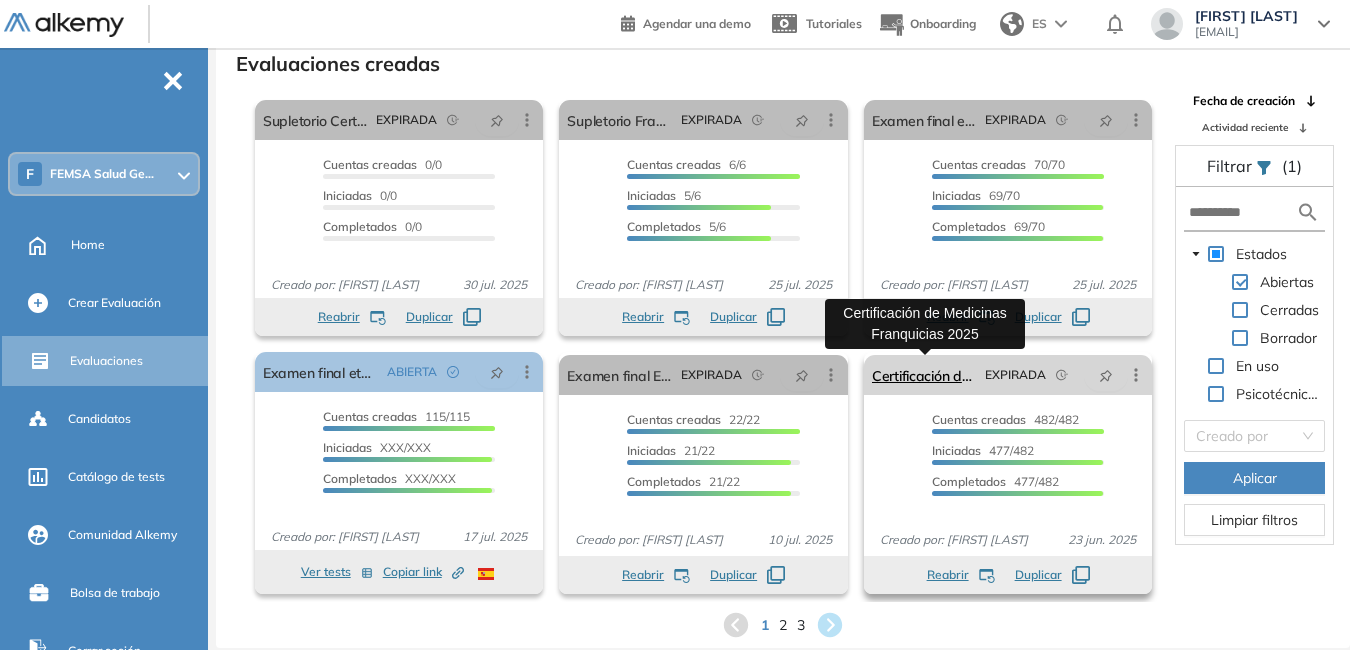 click on "Certificación de Medicinas Franquicias 2025" at bounding box center (924, 375) 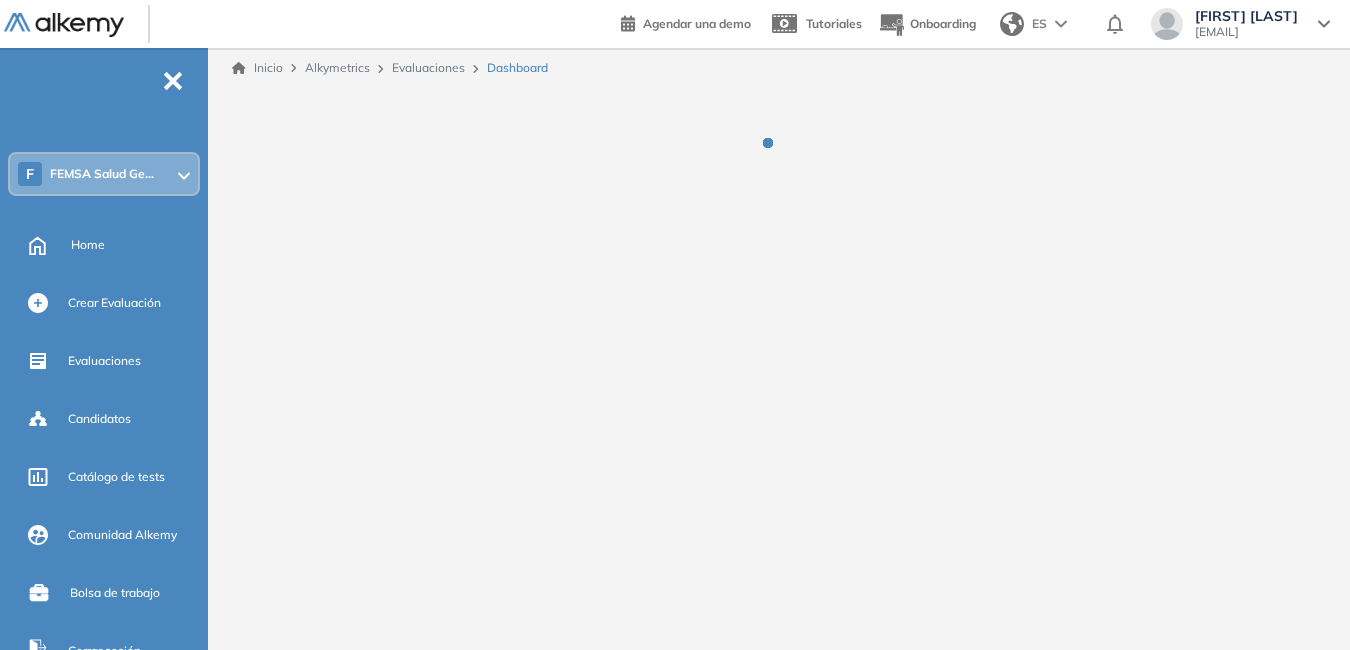 scroll, scrollTop: 0, scrollLeft: 0, axis: both 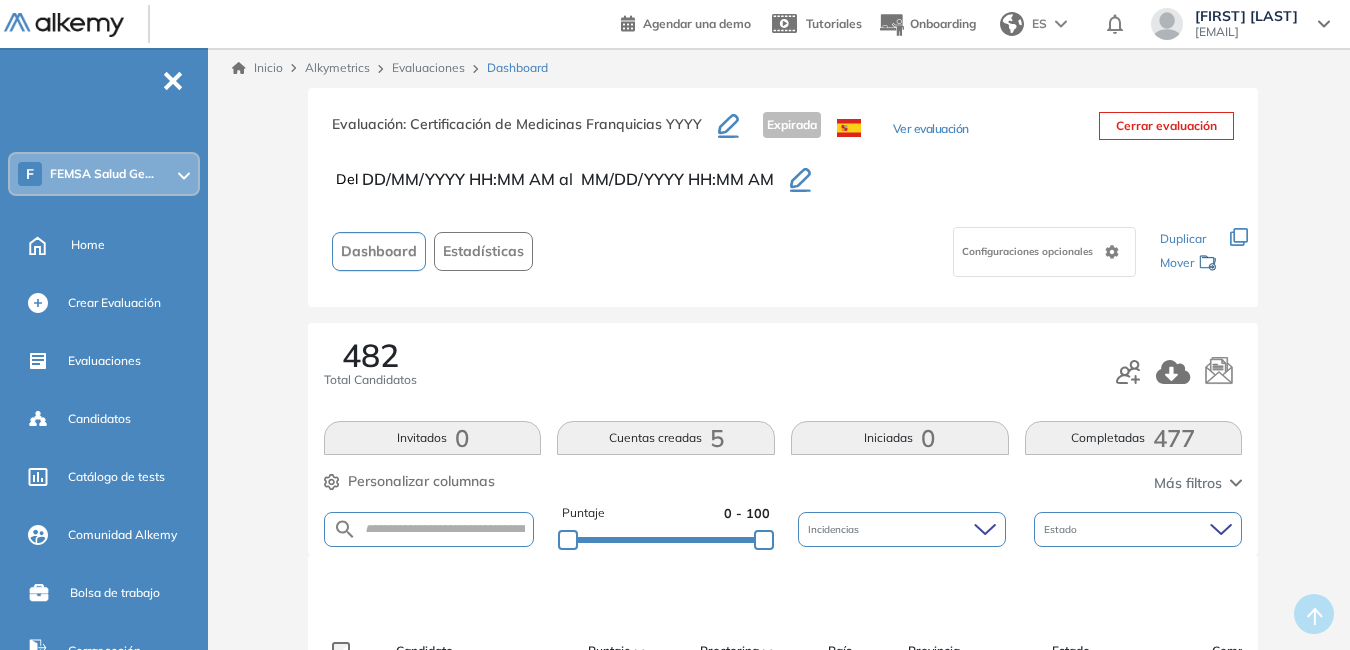 click 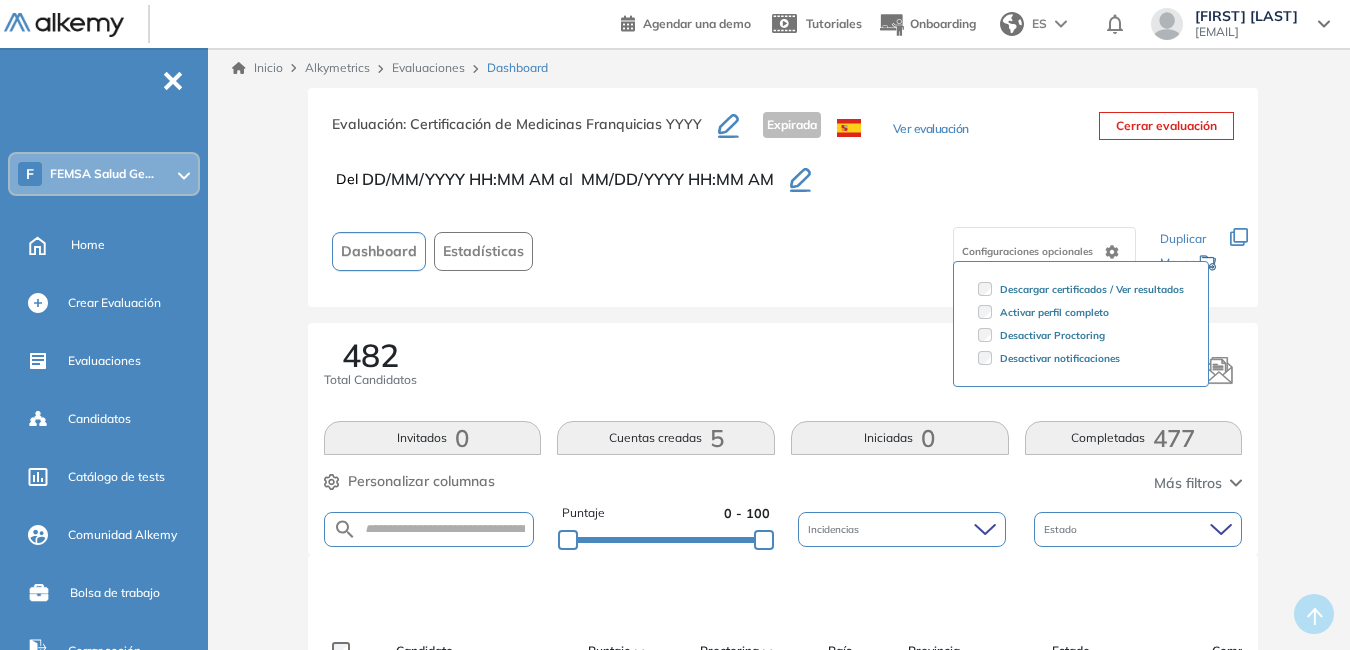 click on "Configuraciones opcionales Descargar certificados / Ver resultados Activar perfil completo Desactivar Proctoring Desactivar notificaciones" at bounding box center [842, 251] 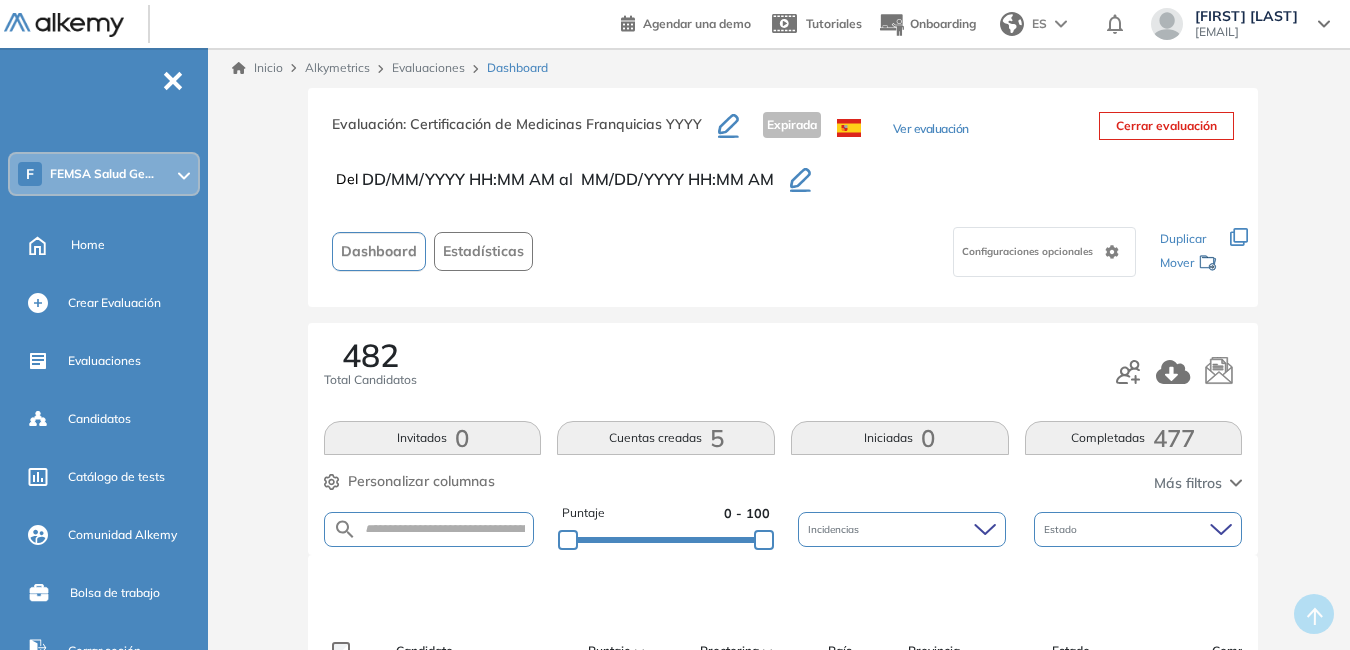 click on "Estadísticas" at bounding box center (483, 251) 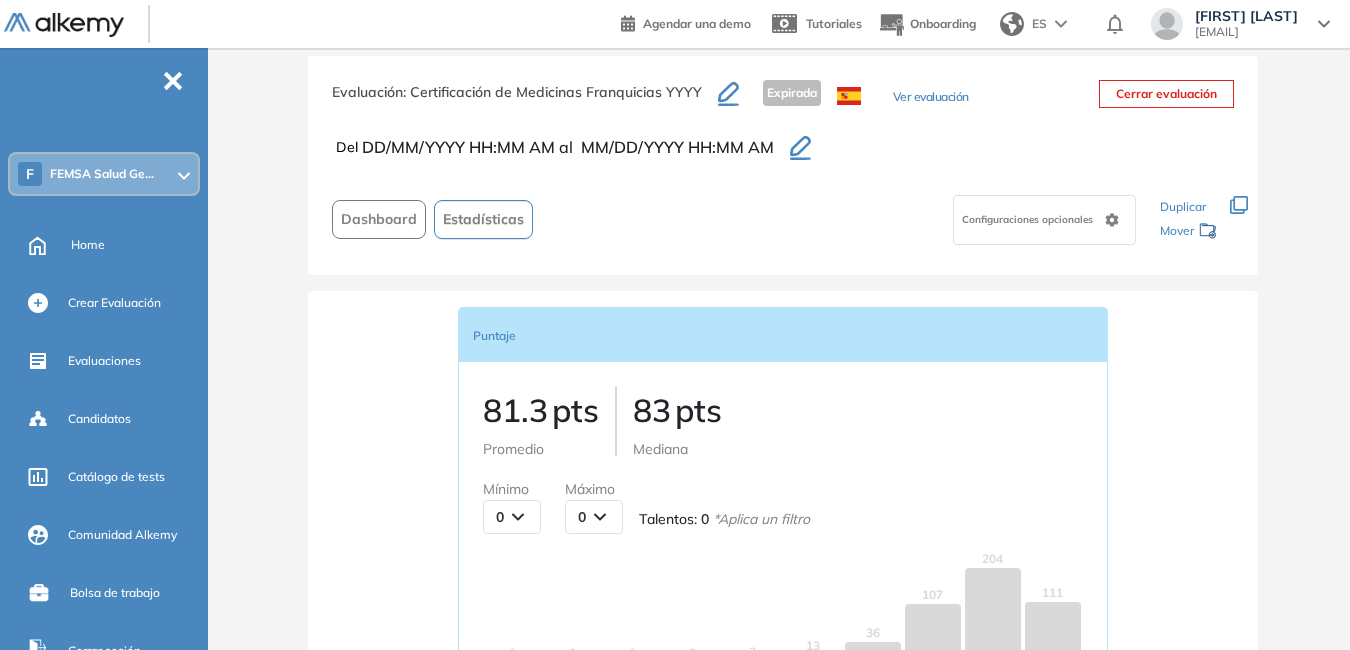 scroll, scrollTop: 0, scrollLeft: 0, axis: both 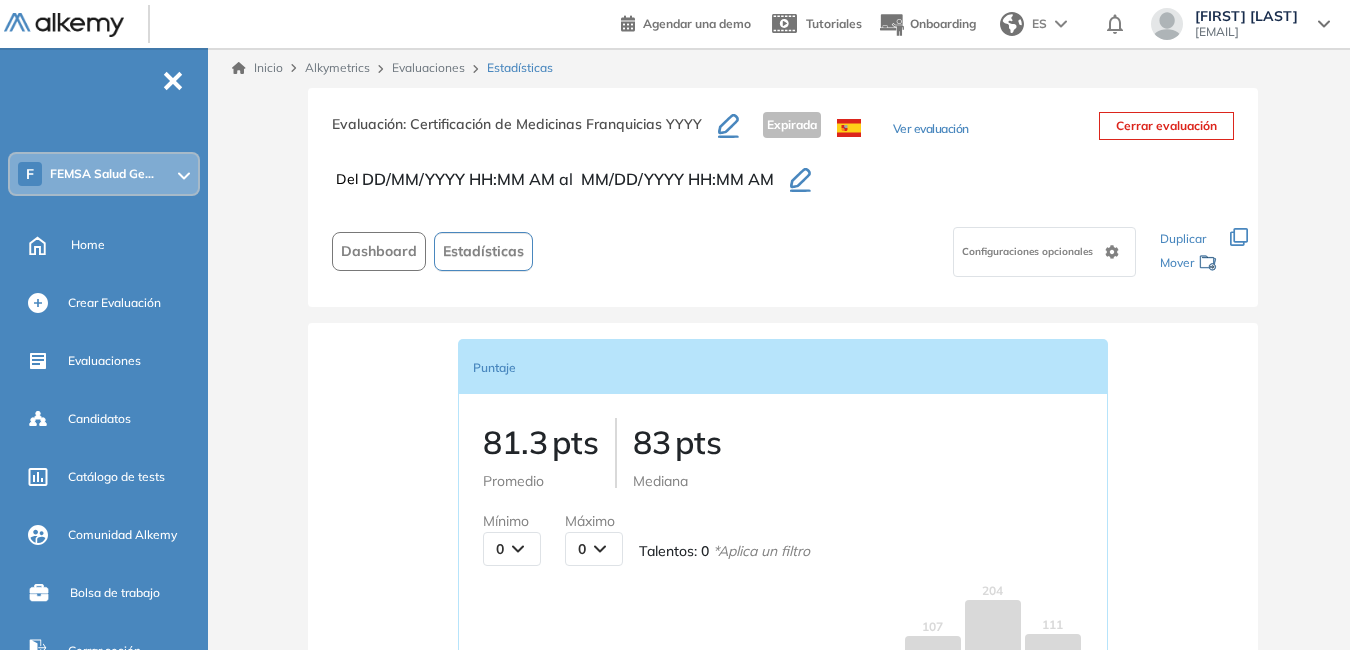 click on "Ver evaluación" at bounding box center (931, 130) 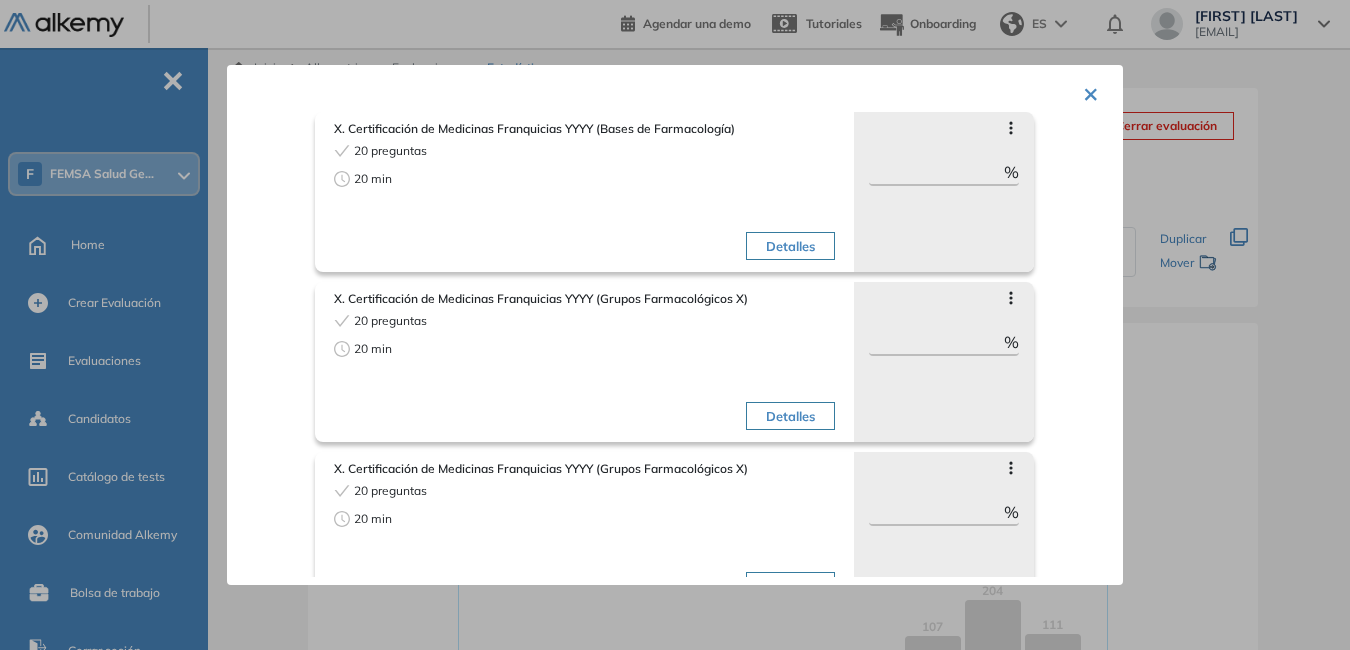 scroll, scrollTop: 125, scrollLeft: 0, axis: vertical 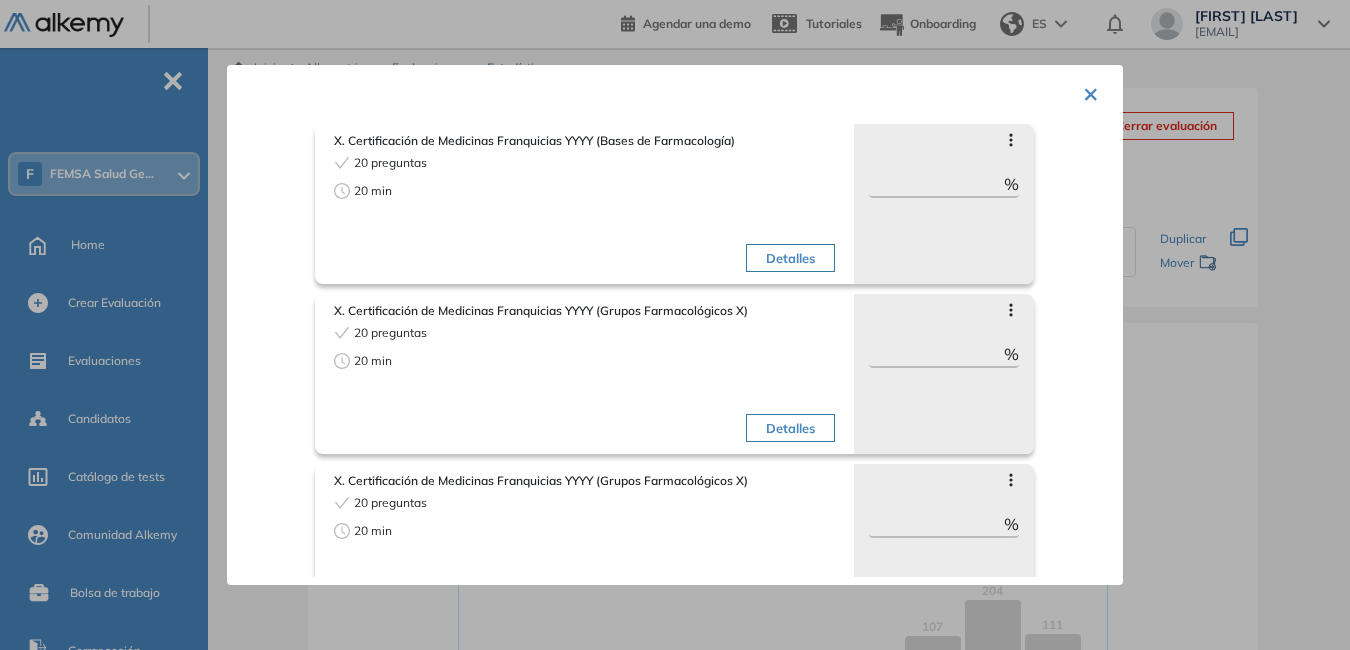 click on "Detalles" at bounding box center (790, 258) 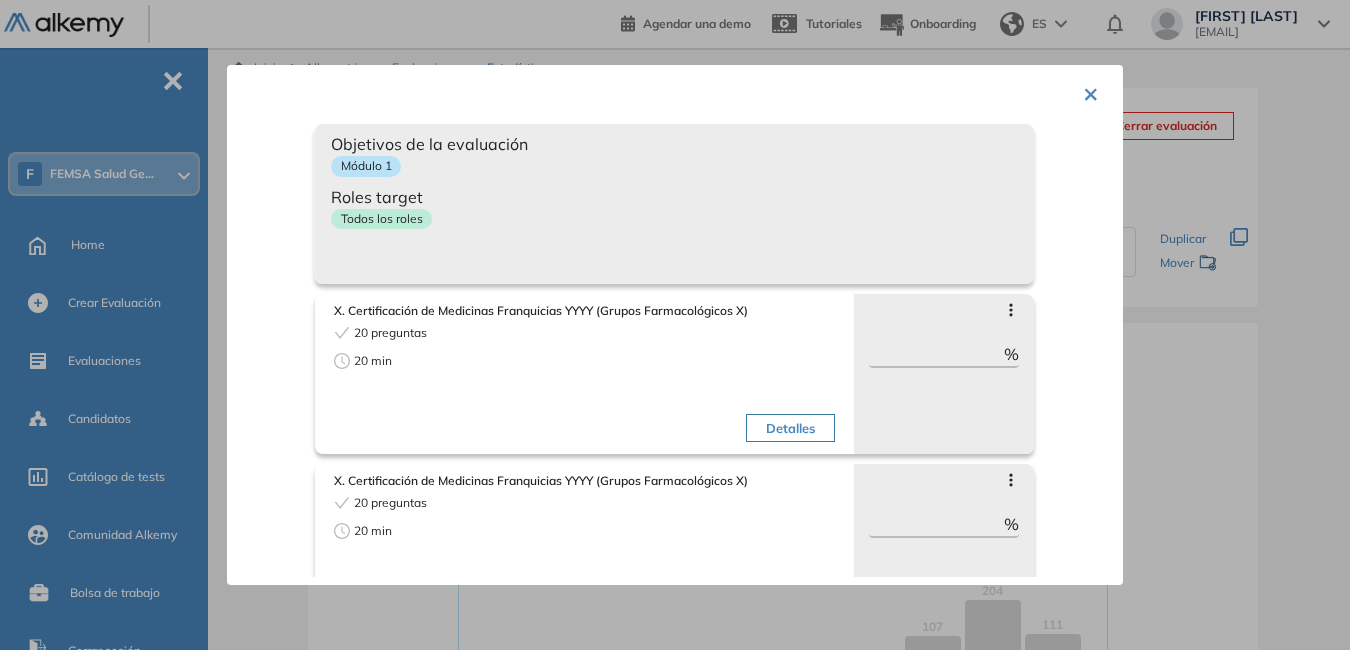 click on "Todos los roles" at bounding box center (674, 223) 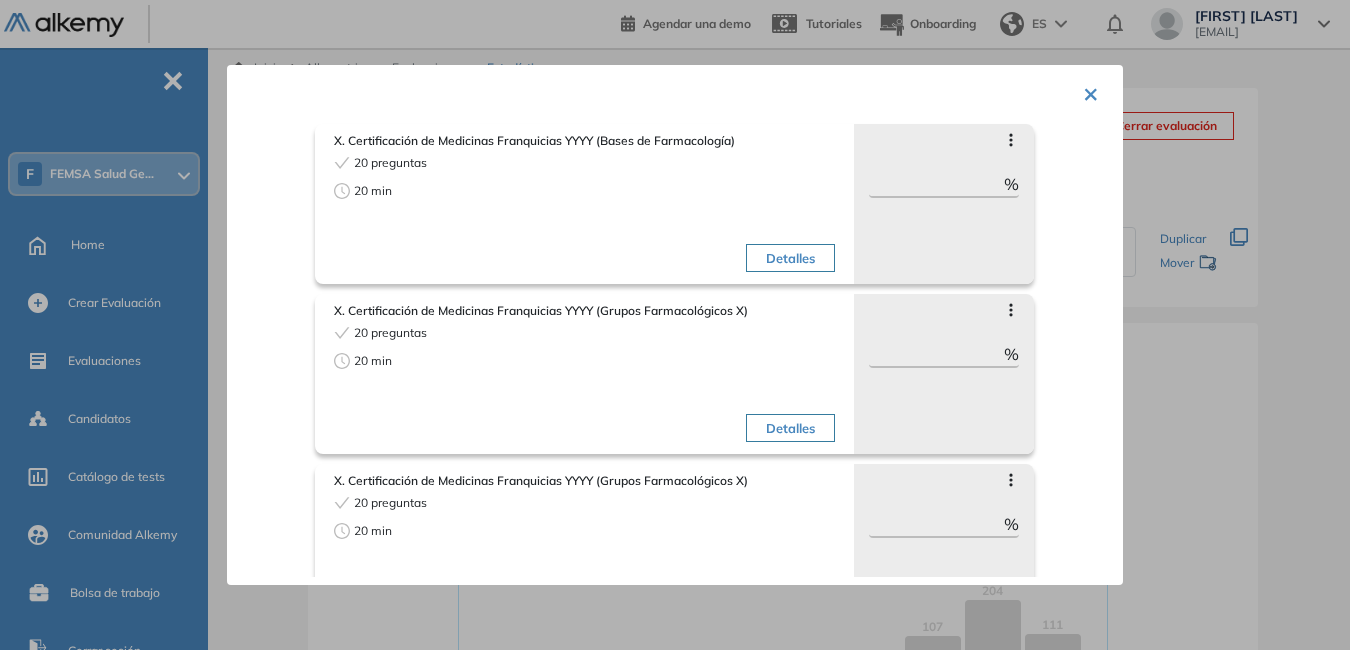 click on "Saltar preguntas ** %" at bounding box center (944, 204) 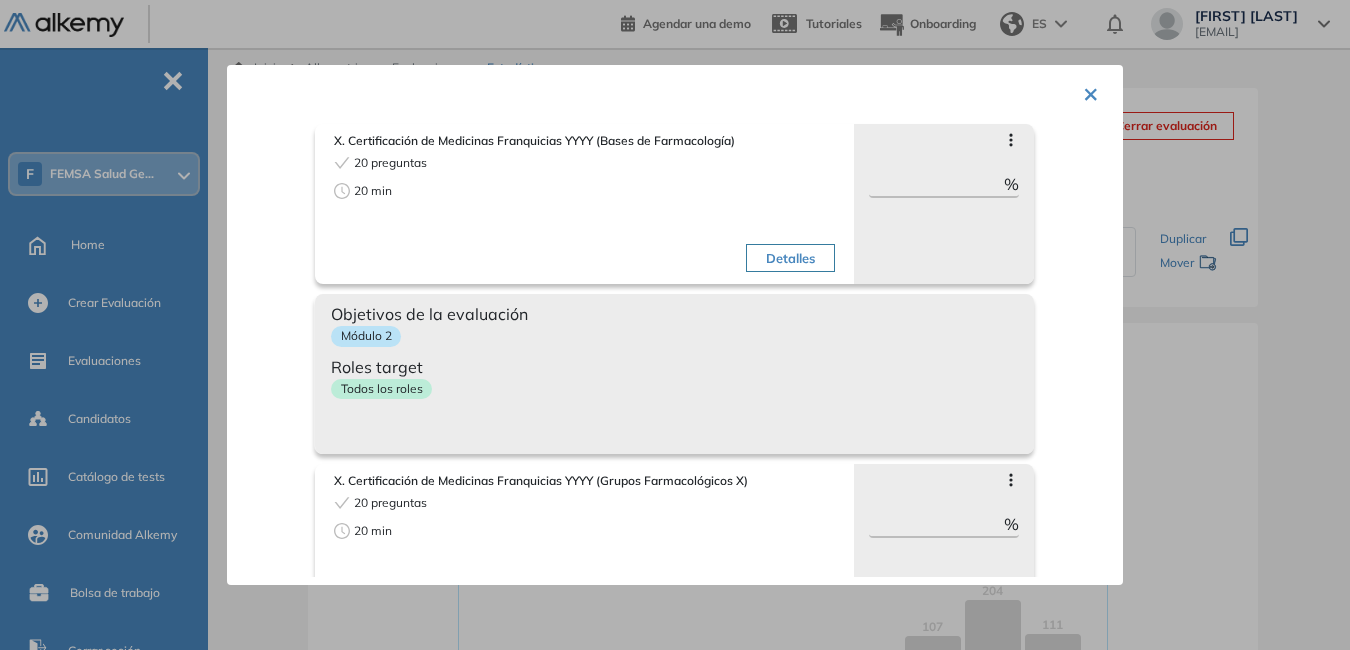 click on "Todos los roles" at bounding box center (381, 389) 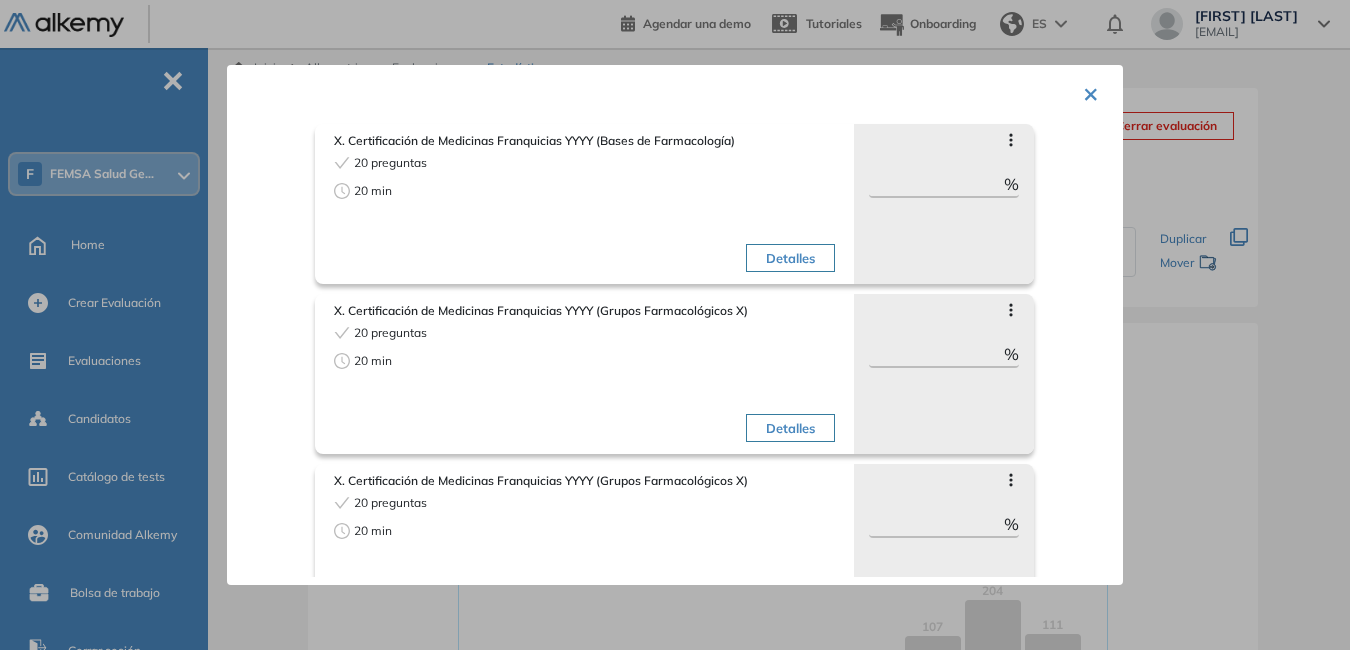 click on "×" at bounding box center (1091, 92) 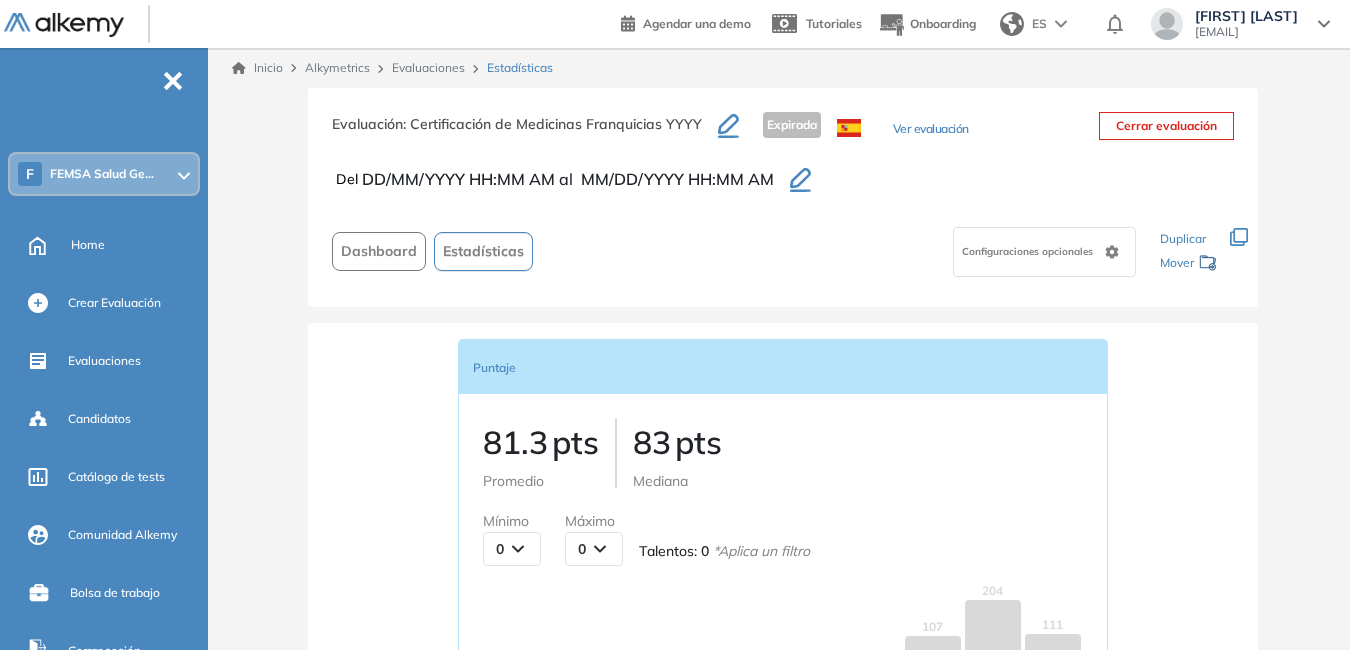 click on "Ver evaluación" at bounding box center [931, 130] 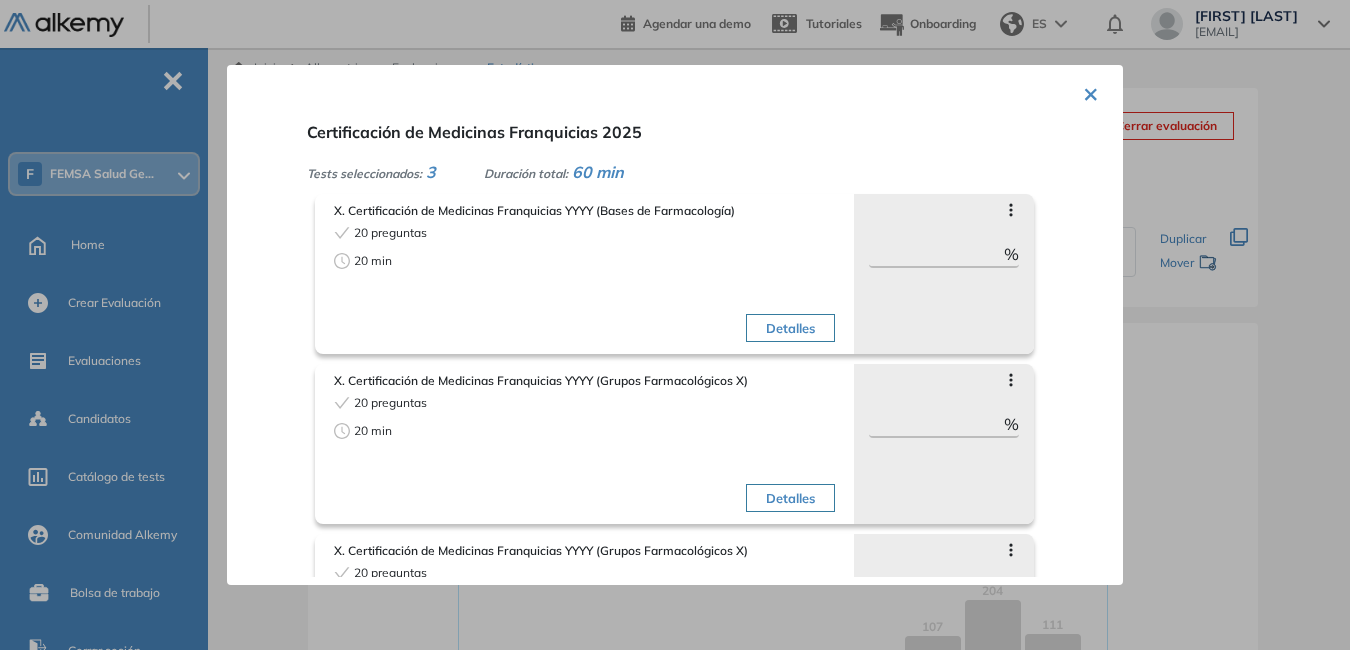 click on "Detalles" at bounding box center (790, 328) 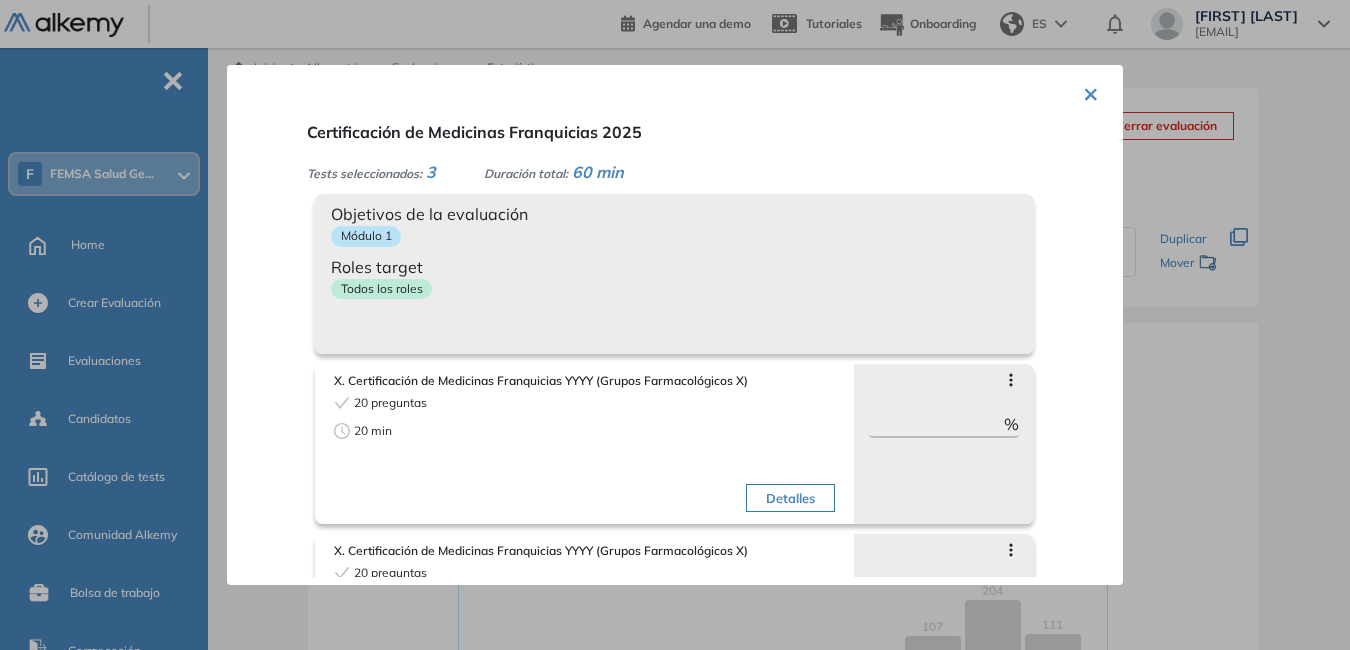 click on "×" at bounding box center (1091, 92) 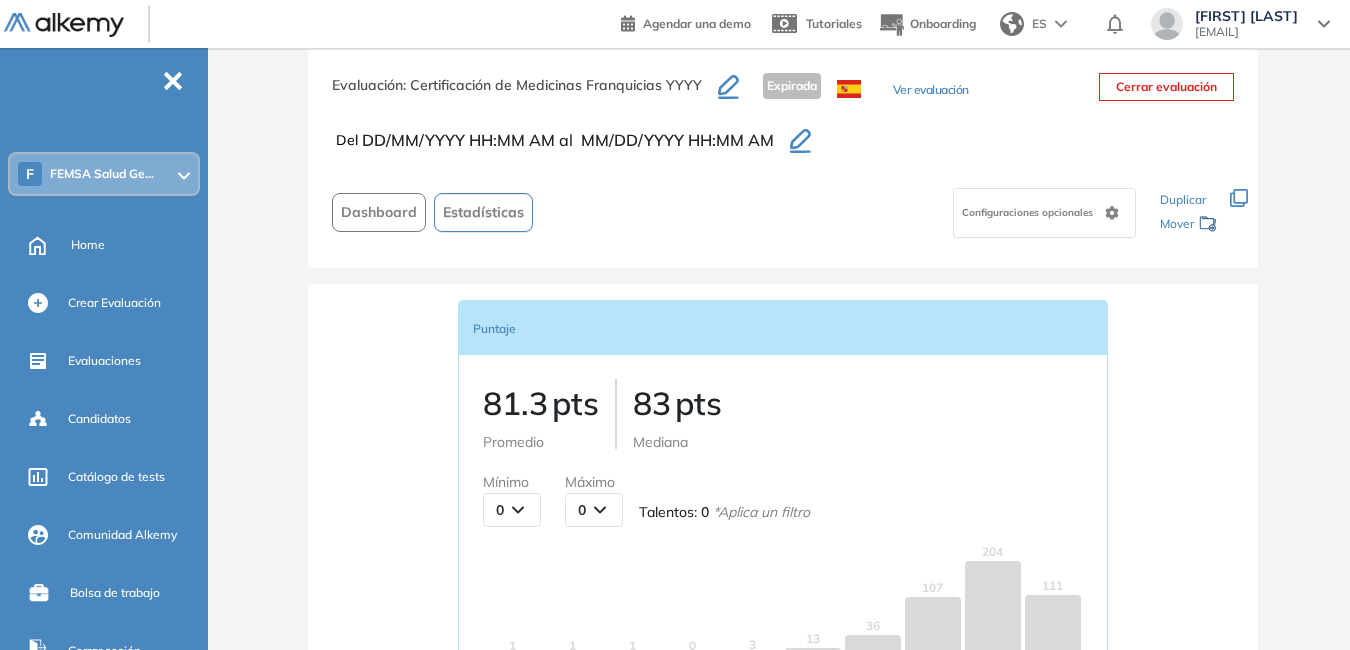 scroll, scrollTop: 0, scrollLeft: 0, axis: both 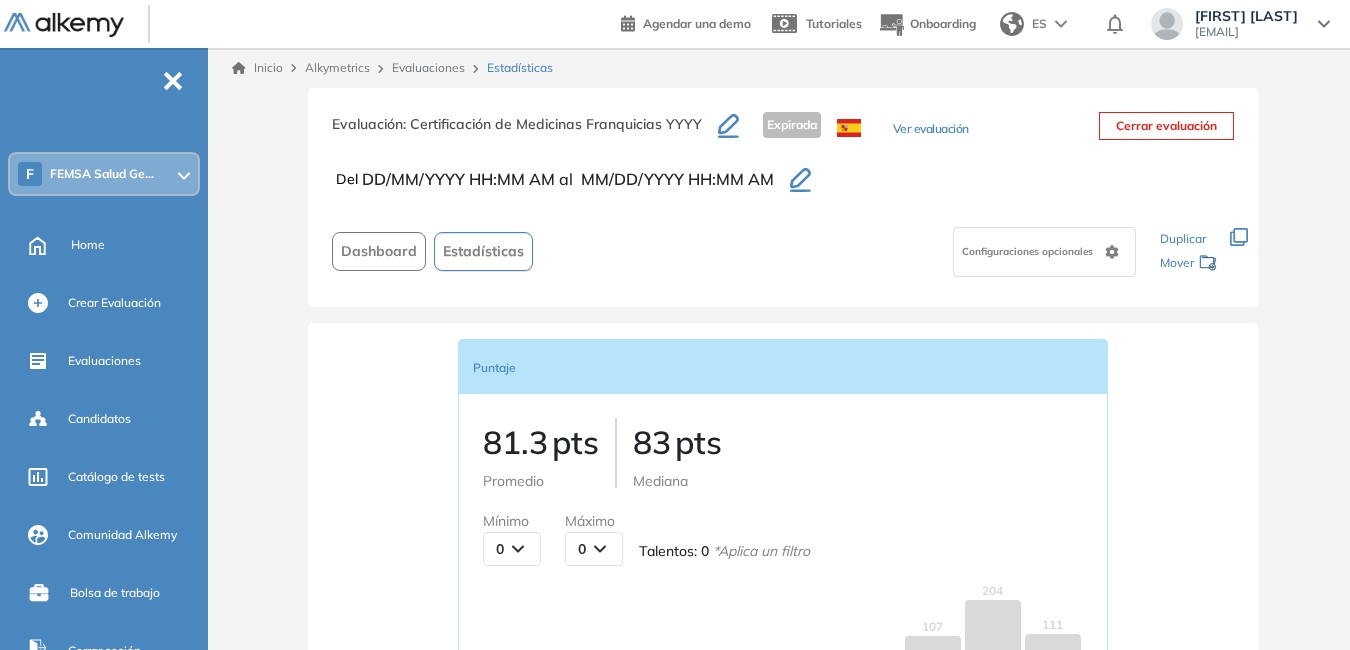 click on "Dashboard" at bounding box center (379, 251) 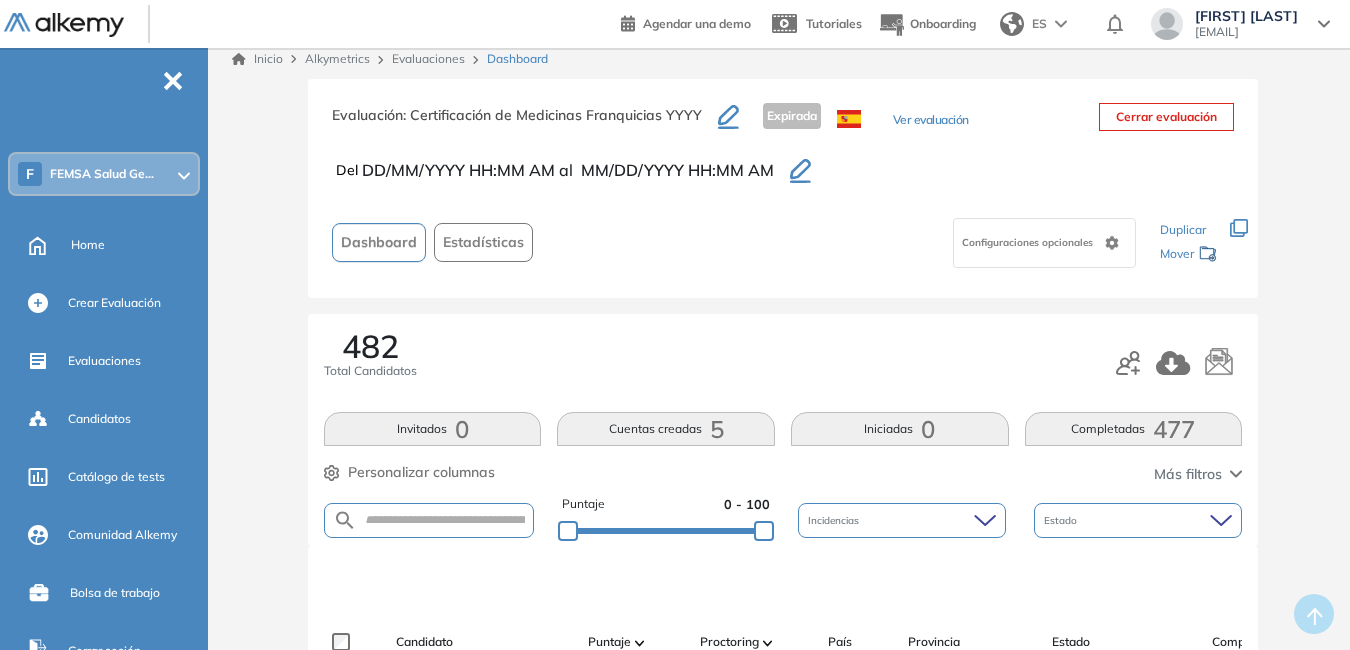 scroll, scrollTop: 0, scrollLeft: 0, axis: both 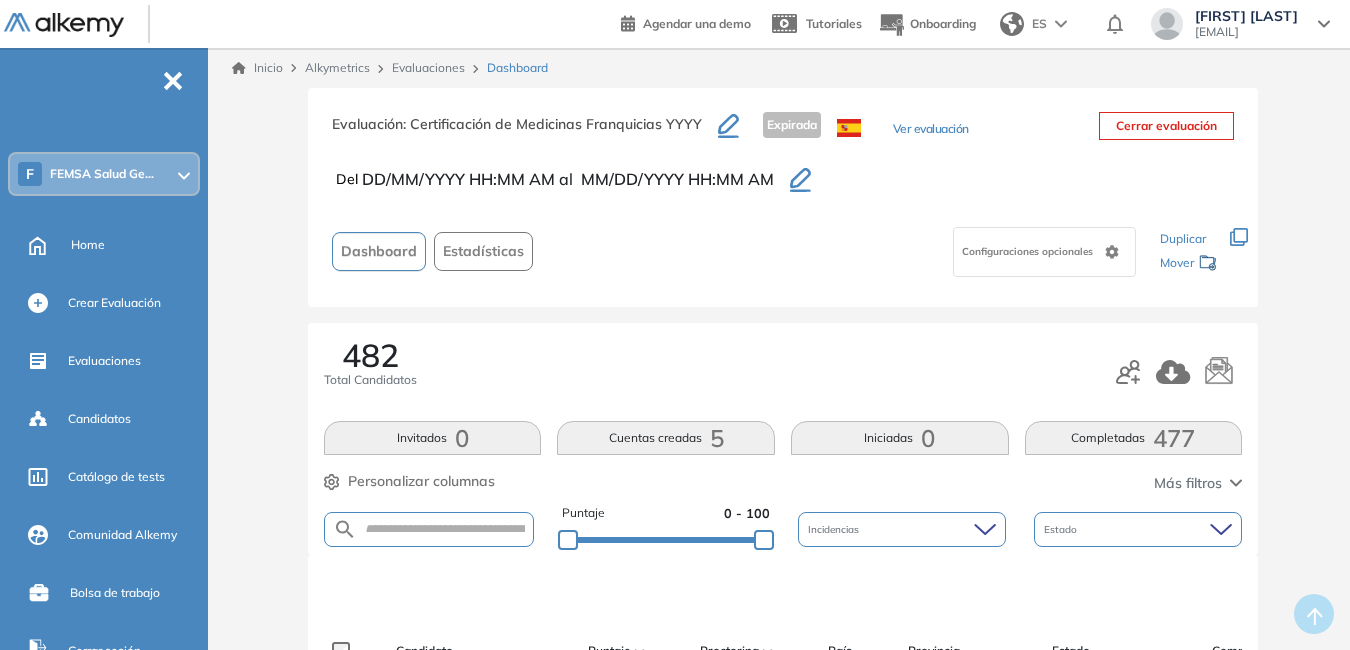 click on "Evaluaciones" at bounding box center (428, 67) 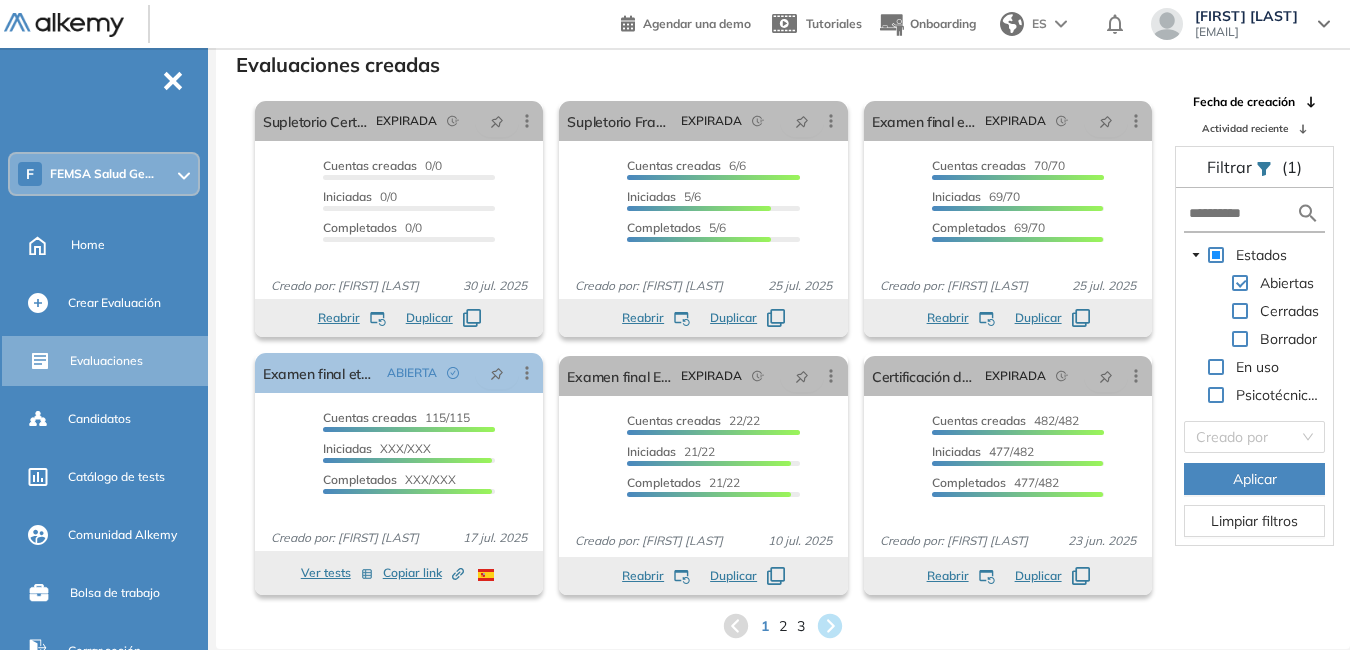 scroll, scrollTop: 48, scrollLeft: 0, axis: vertical 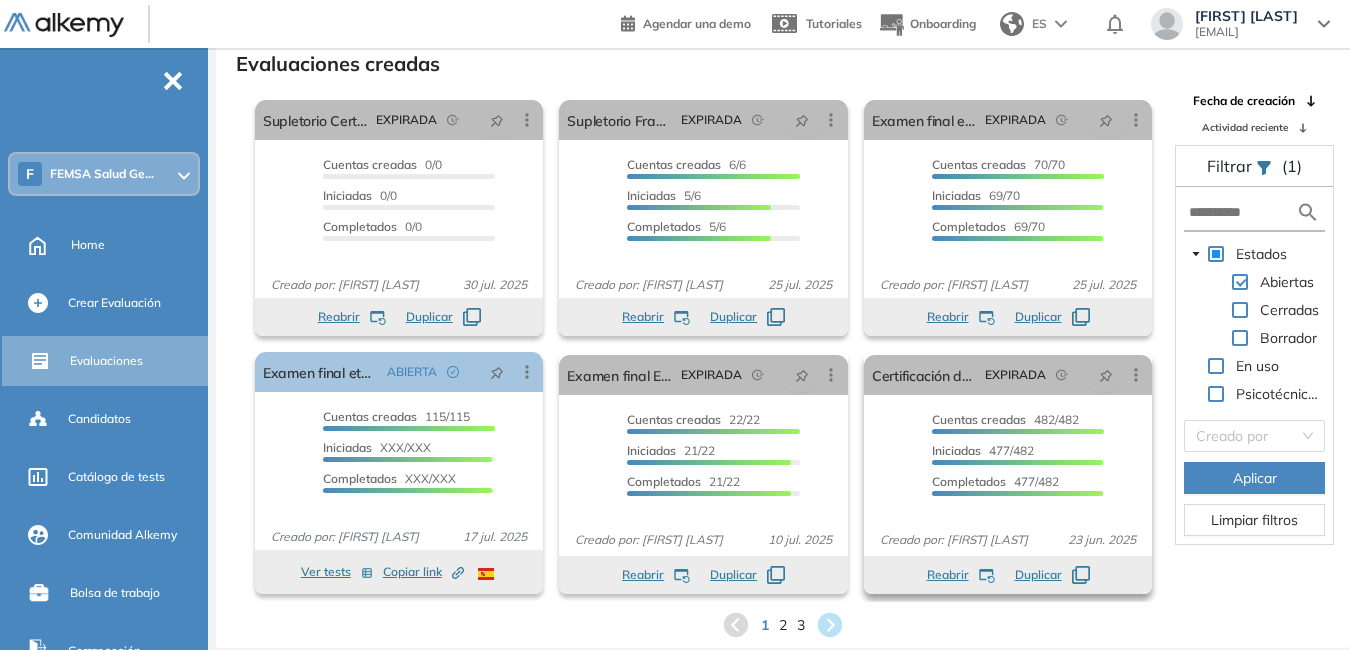 click on "Iniciadas XXX/XXX" at bounding box center [983, 450] 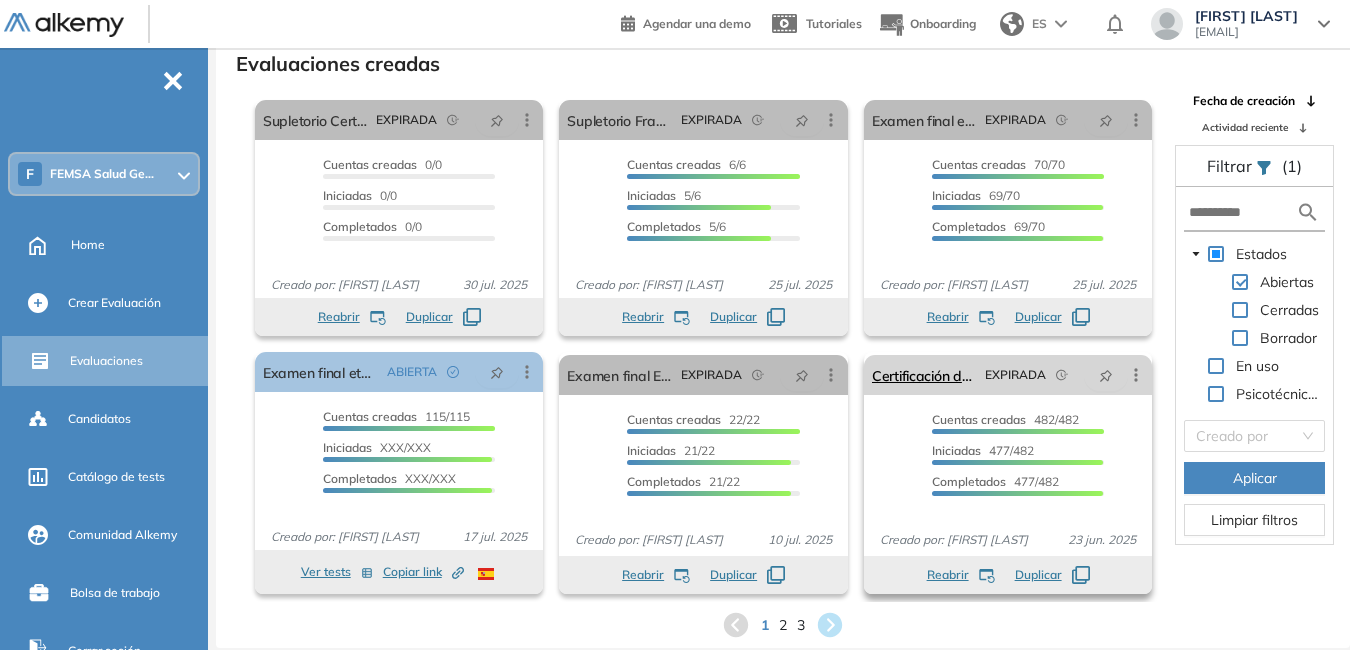 click 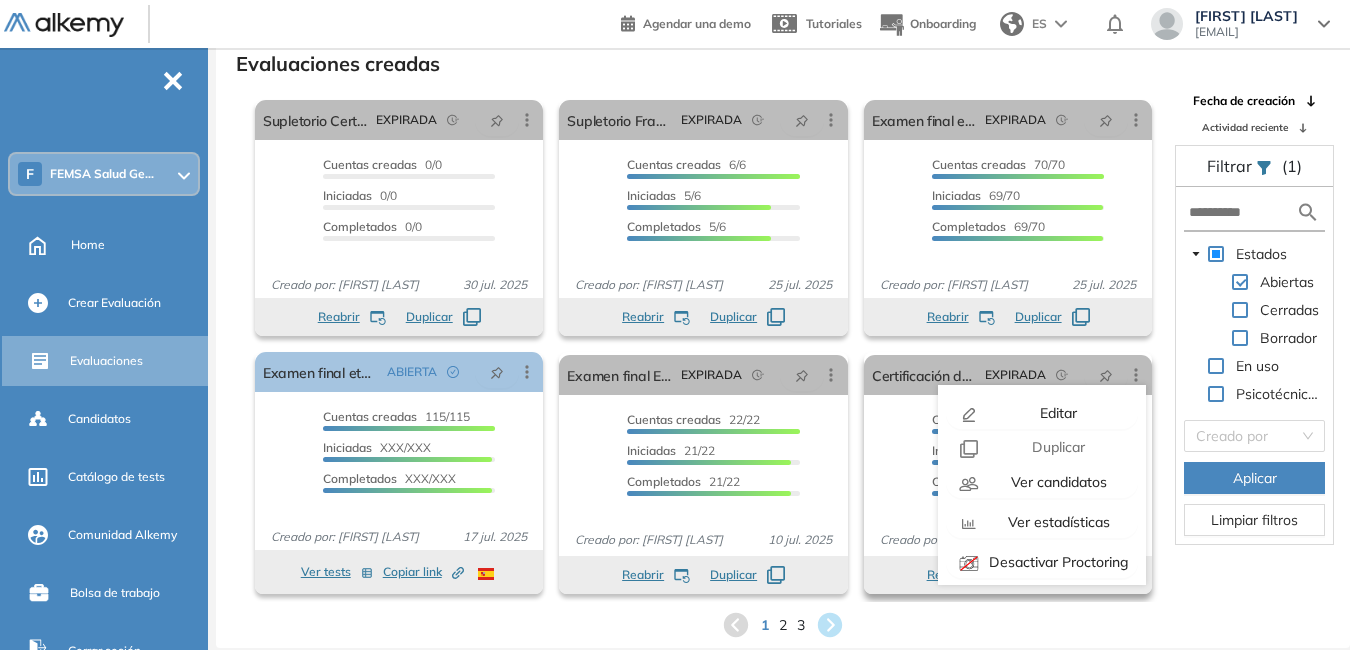 click on "Cuentas creadas XXX/XXX Prefiltrados X/XXX Iniciadas XXX/XXX Completados XXX/XXX" at bounding box center (1008, 463) 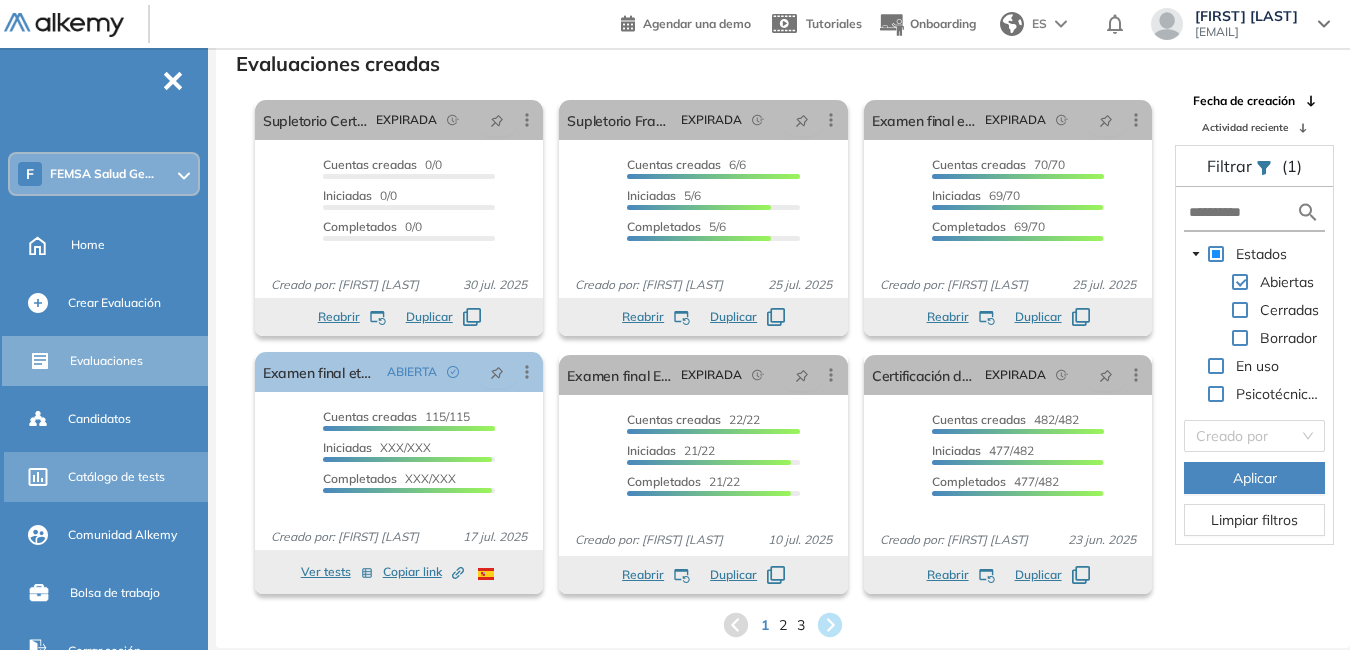 click on "Catálogo de tests" at bounding box center (116, 477) 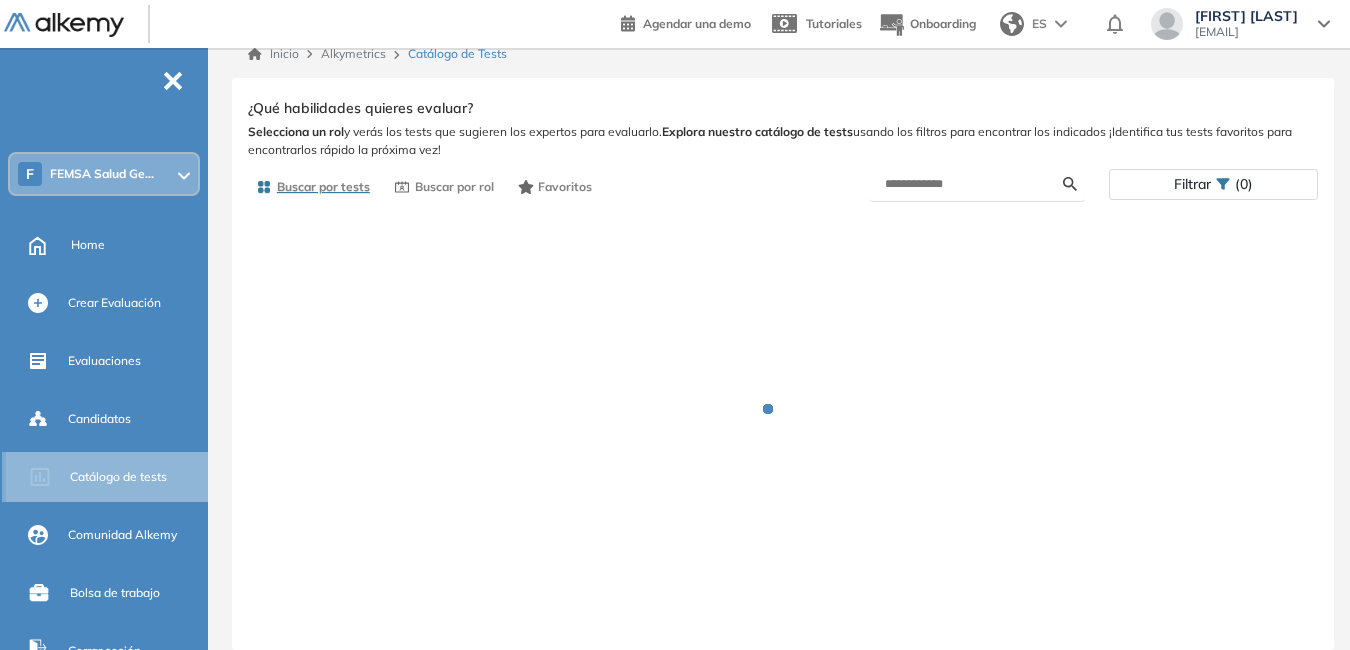 scroll, scrollTop: 18, scrollLeft: 0, axis: vertical 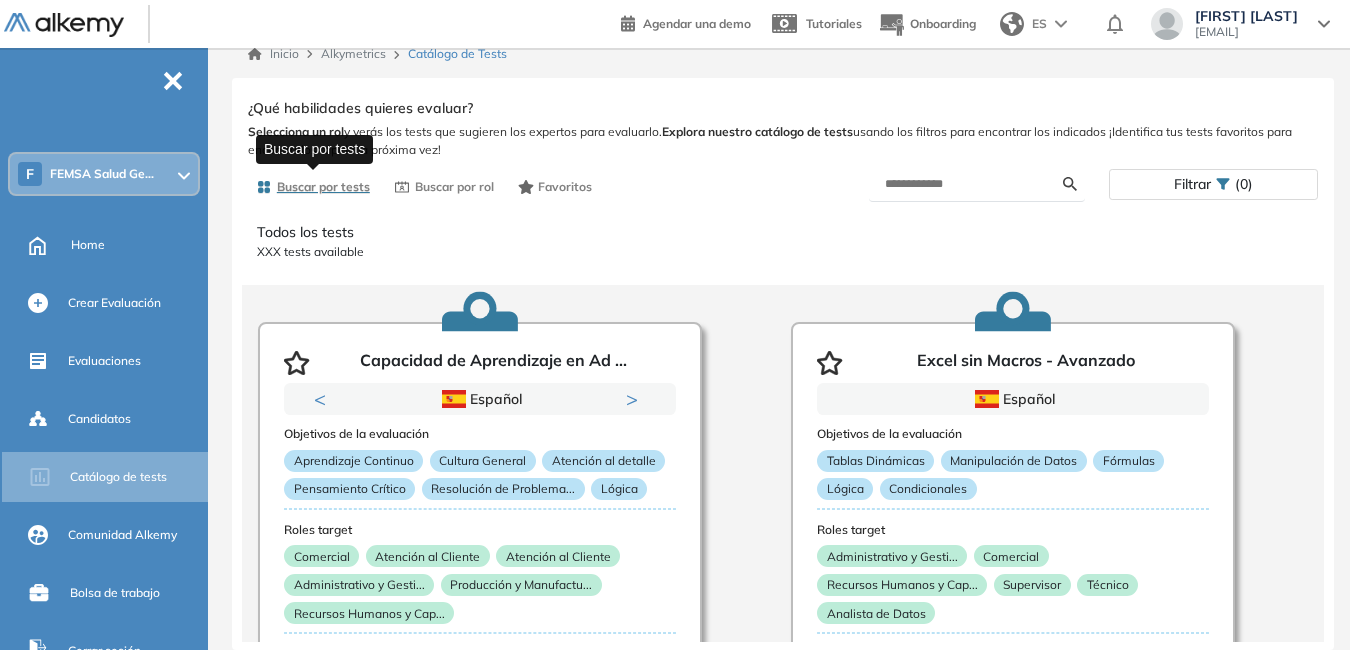 click on "Buscar por tests" at bounding box center (323, 187) 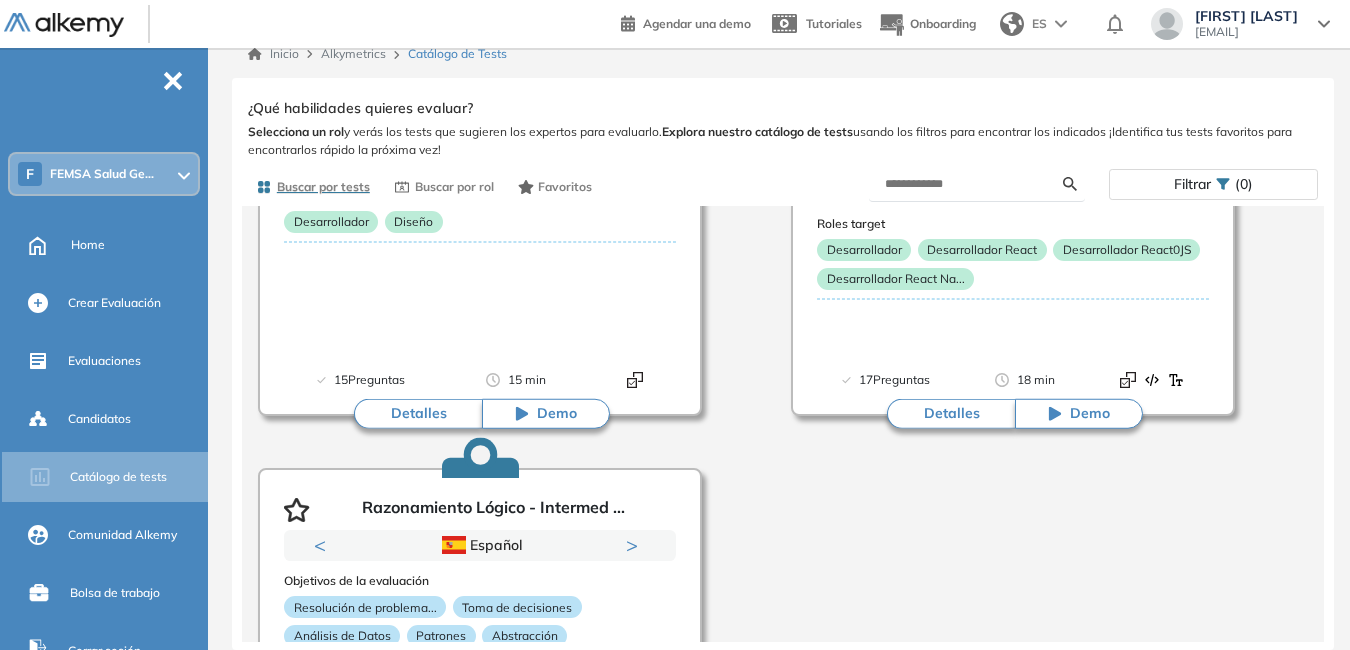 scroll, scrollTop: 3297, scrollLeft: 0, axis: vertical 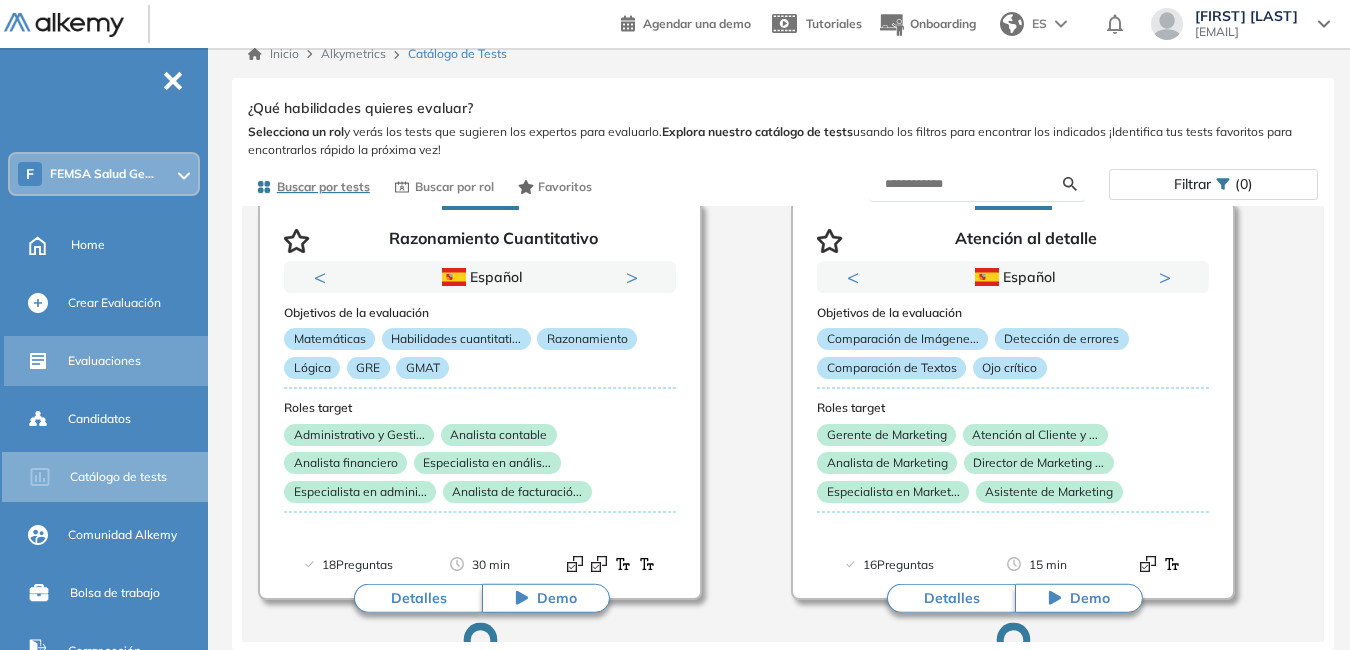 click on "Evaluaciones" at bounding box center [104, 361] 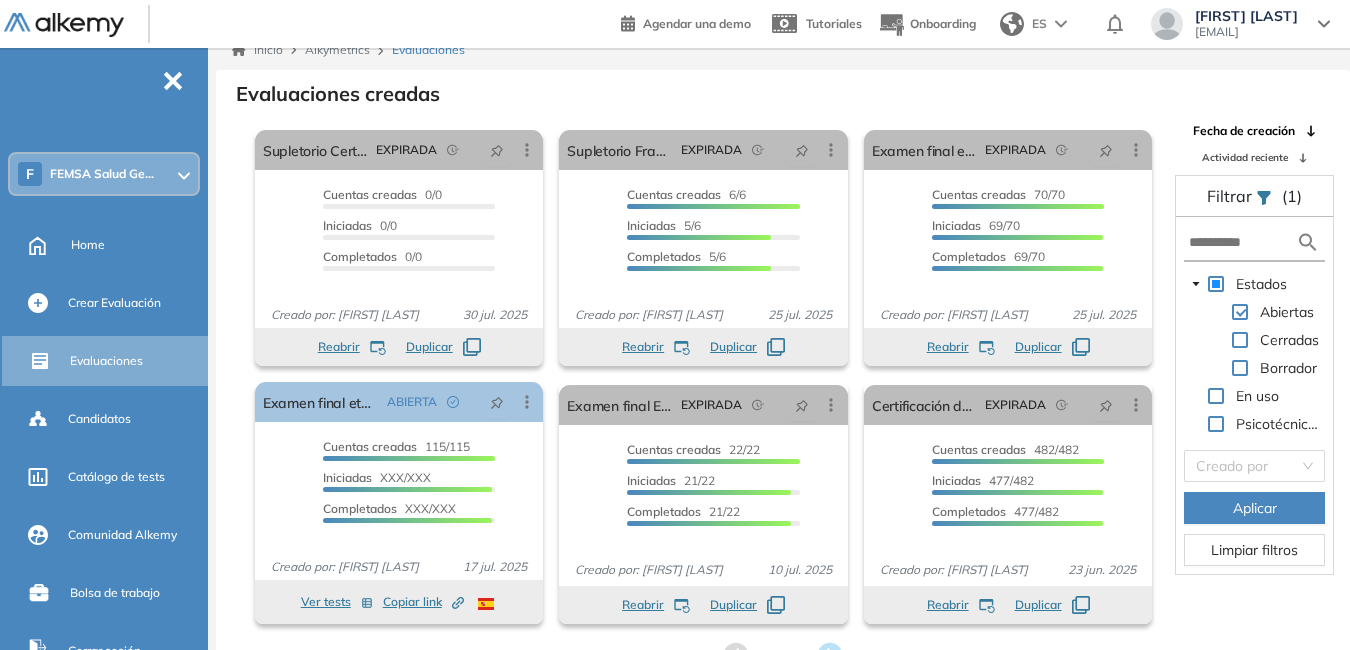 scroll, scrollTop: 48, scrollLeft: 0, axis: vertical 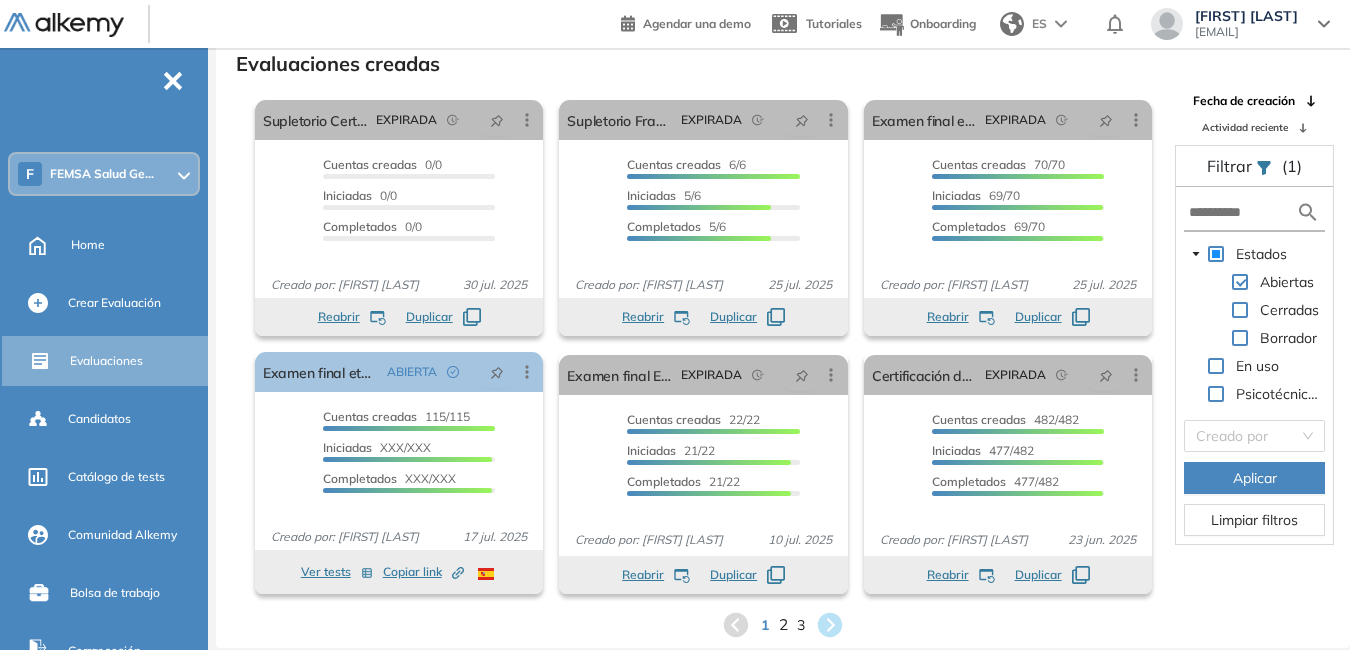 click on "2" at bounding box center (783, 624) 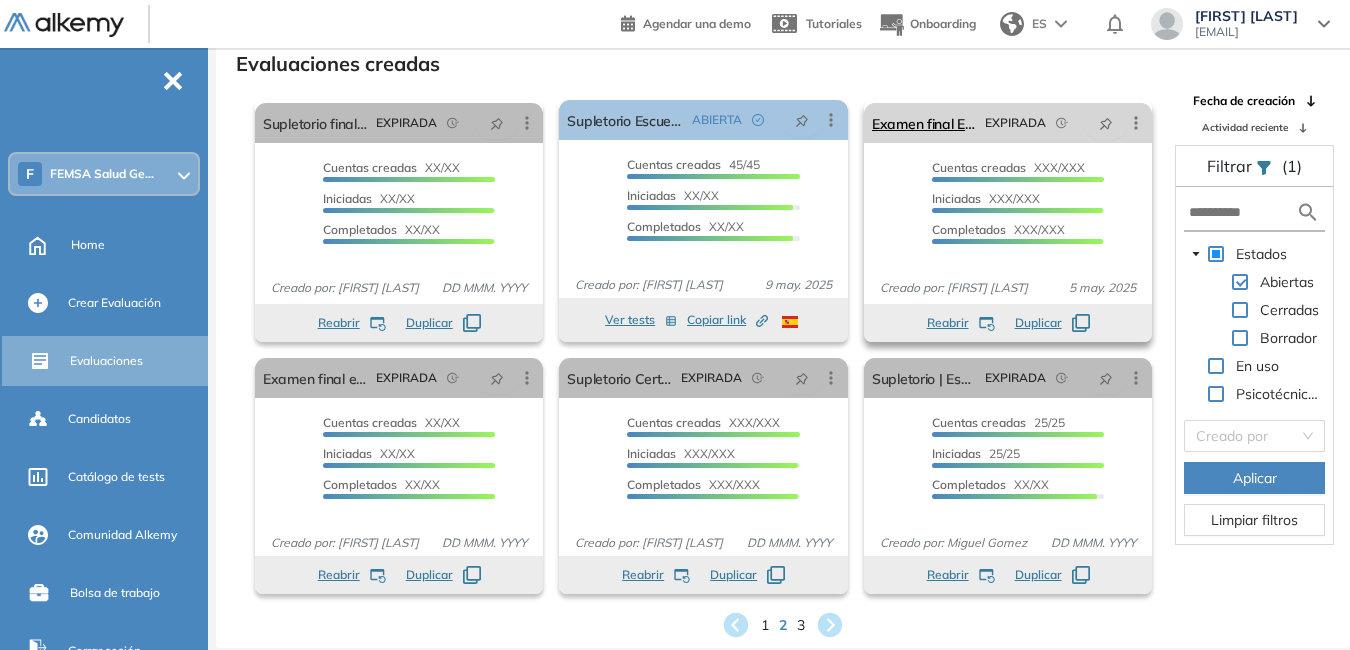 click 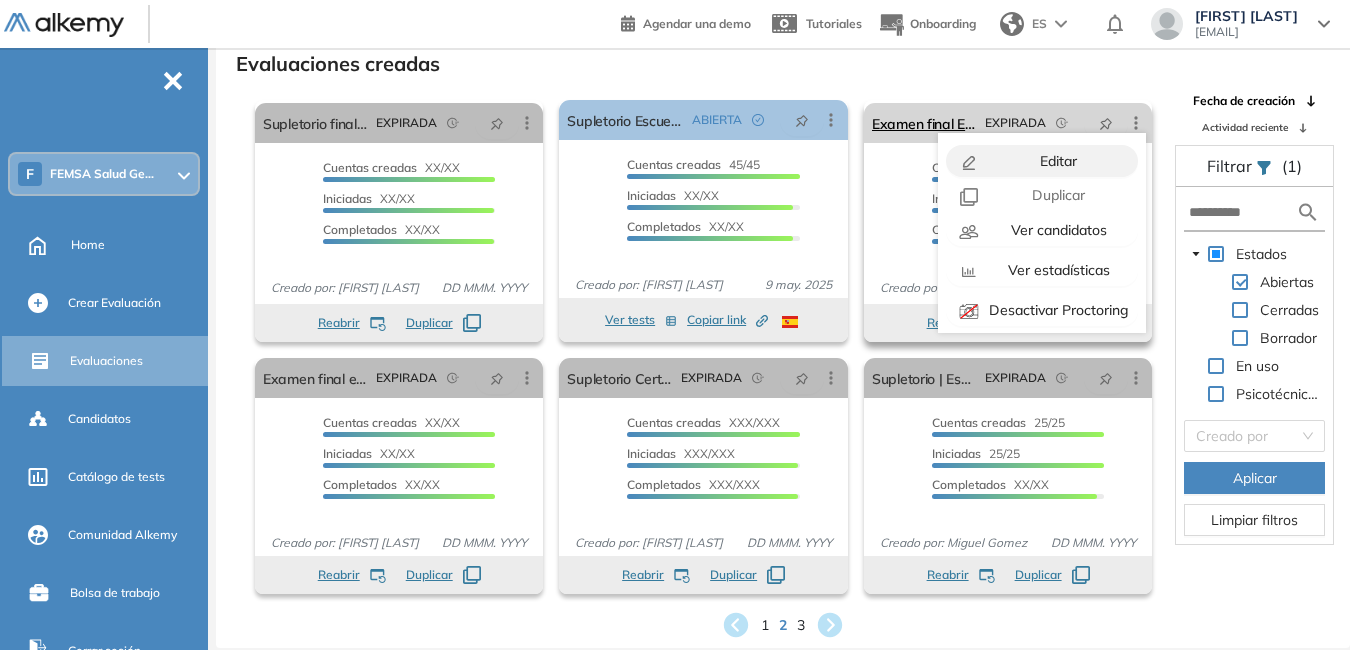 click on "Editar" at bounding box center (1056, 161) 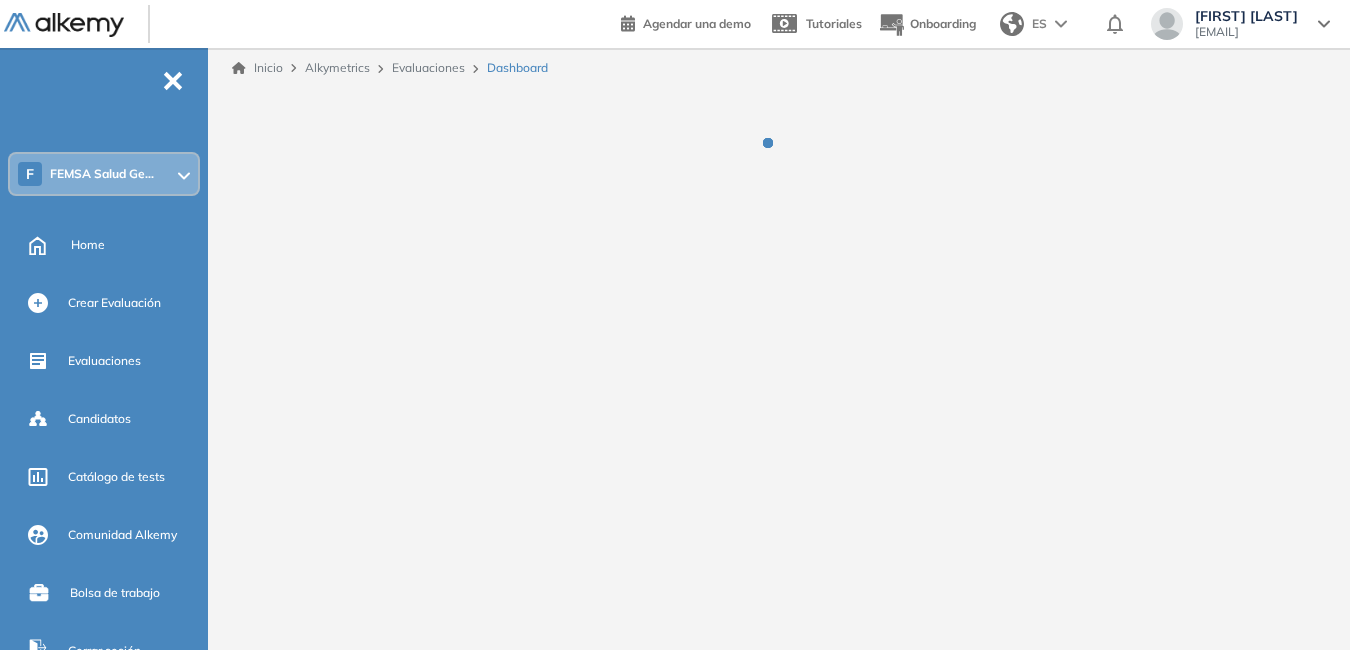 scroll, scrollTop: 0, scrollLeft: 0, axis: both 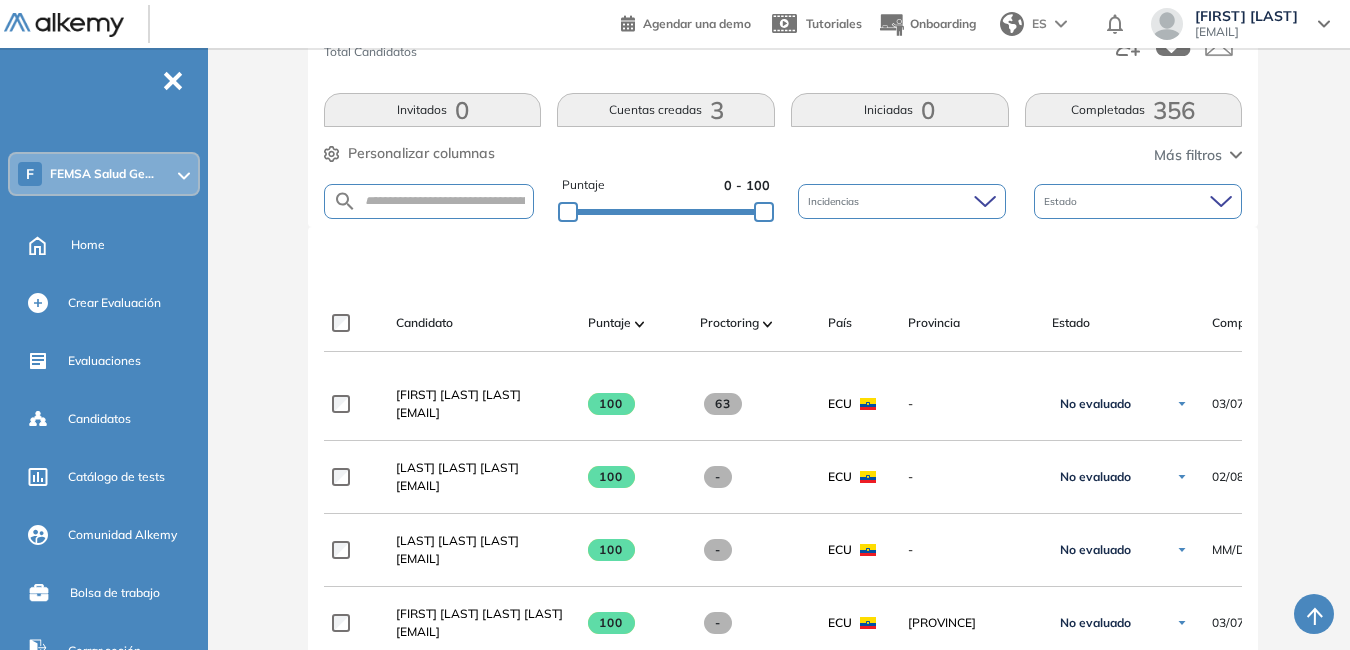 click 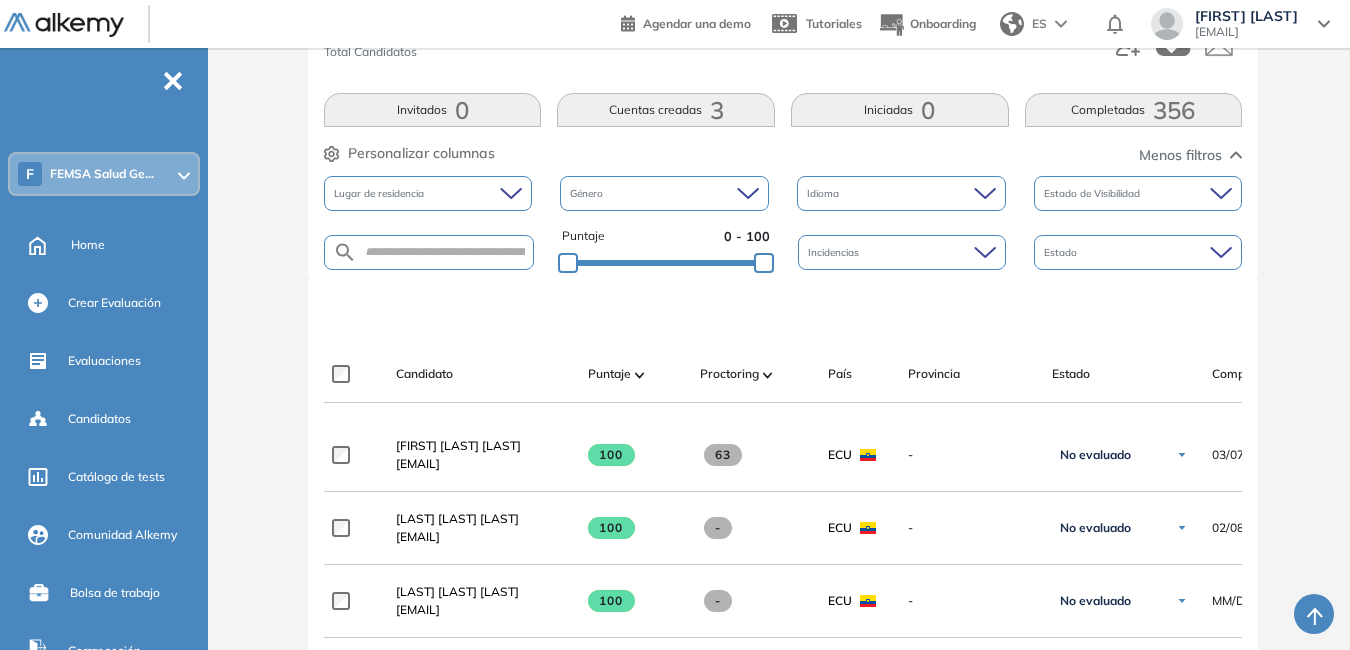 click on "[FIRST] [LAST]" at bounding box center (1246, 16) 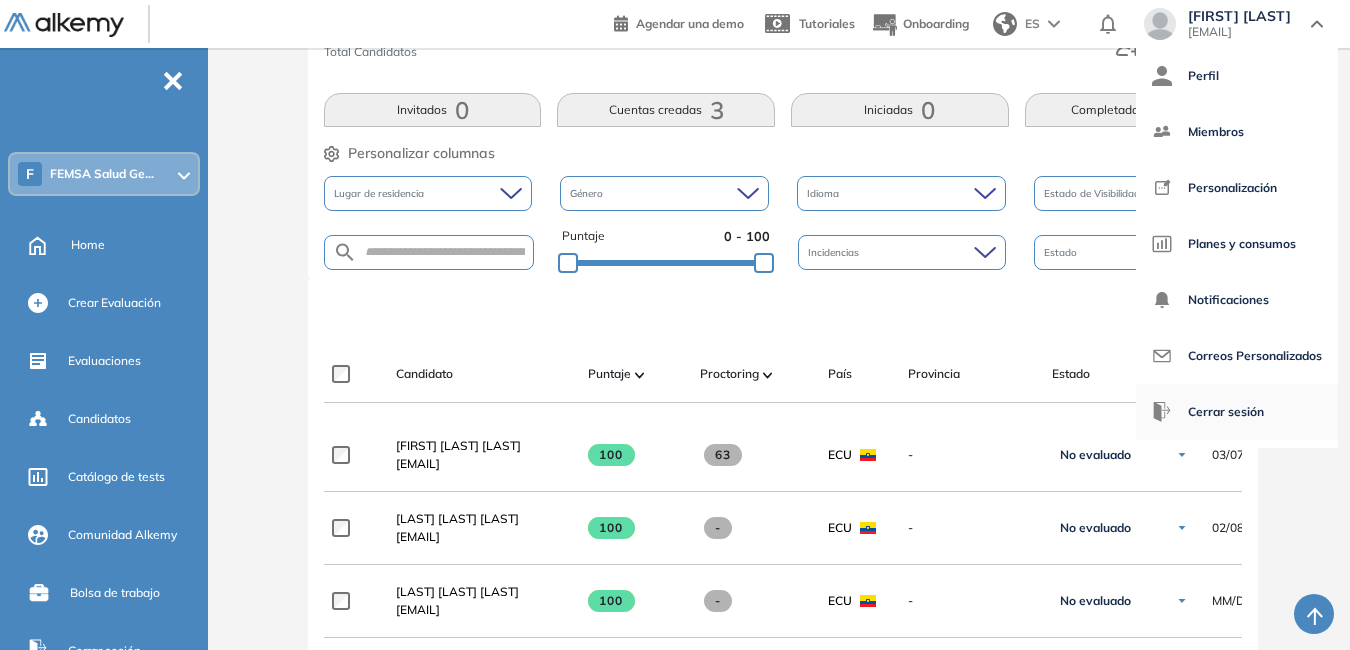 click on "Cerrar sesión" at bounding box center (1226, 412) 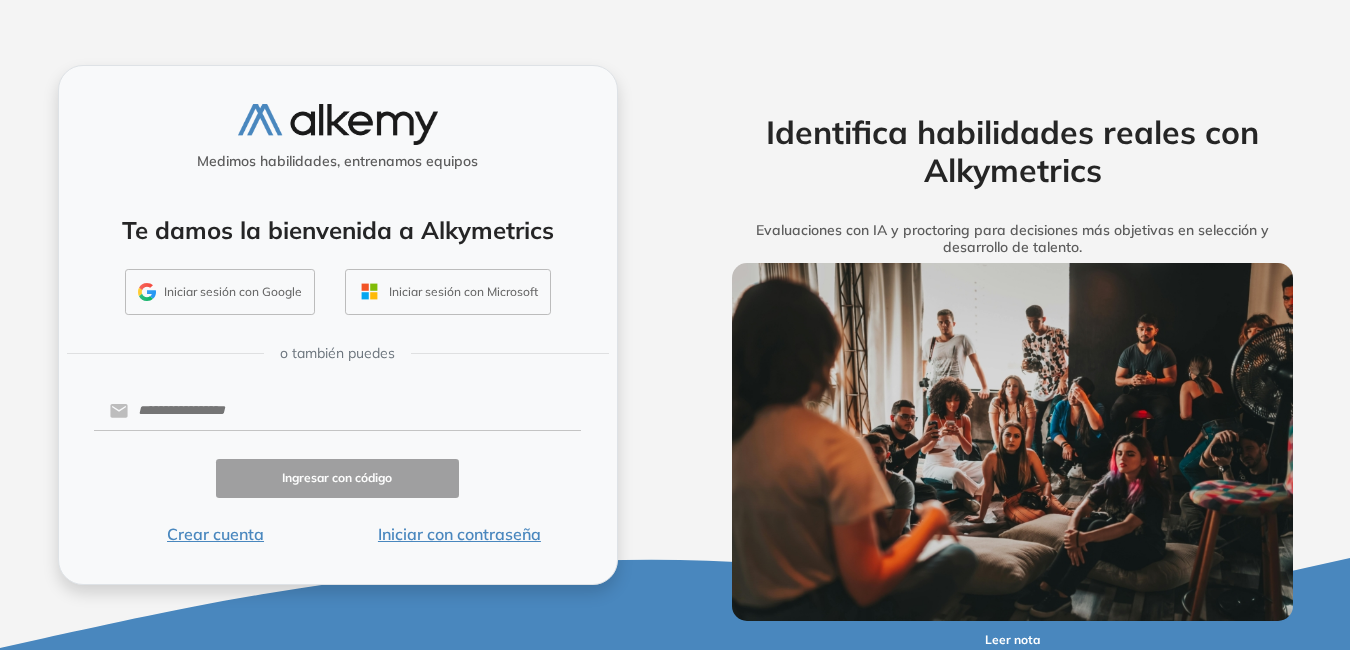 scroll, scrollTop: 0, scrollLeft: 0, axis: both 